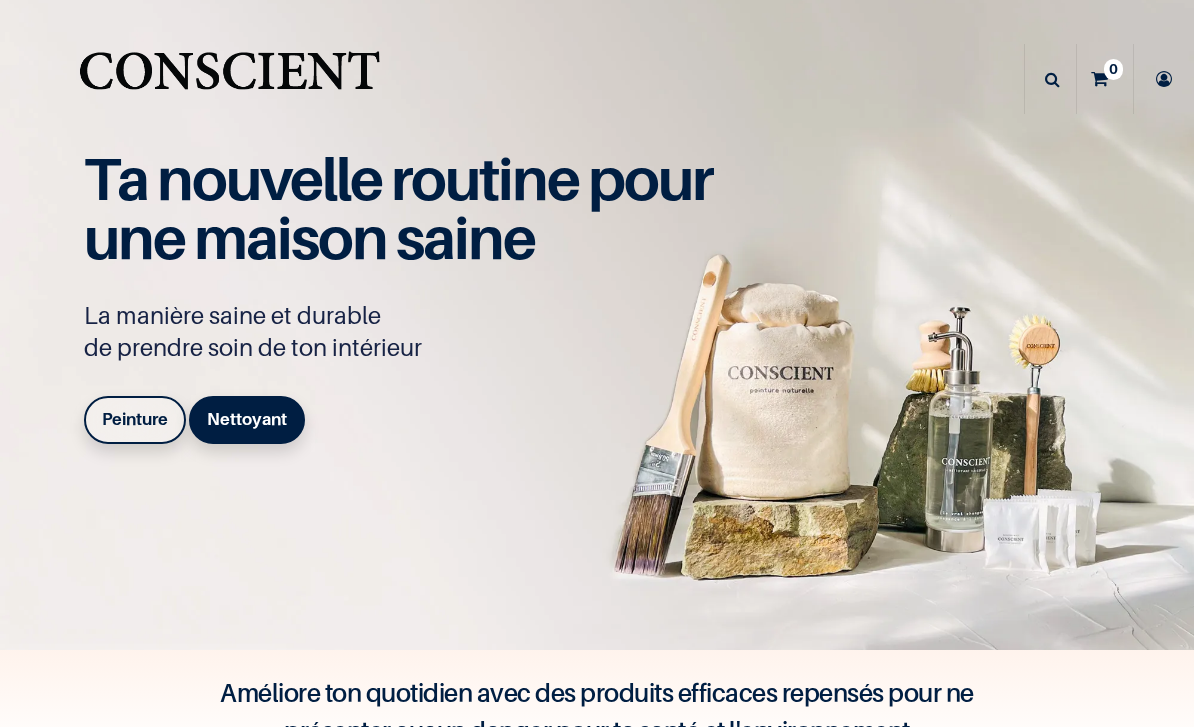 scroll, scrollTop: 0, scrollLeft: 0, axis: both 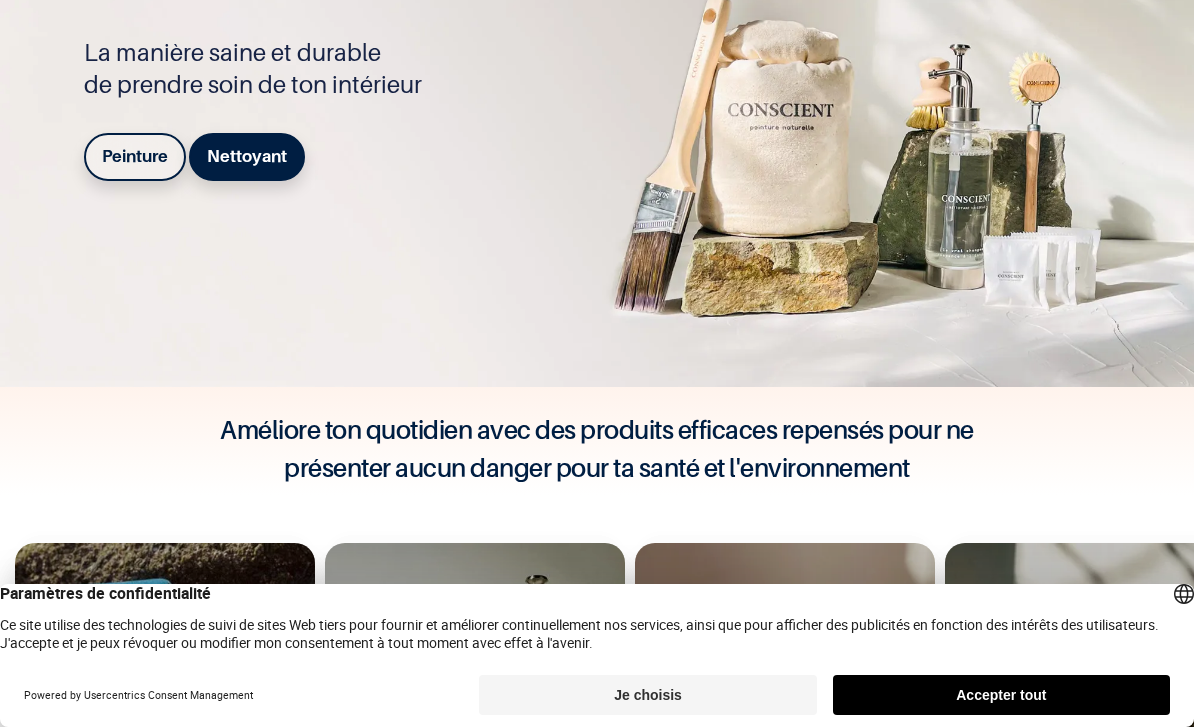 click on "Peinture" at bounding box center (135, 156) 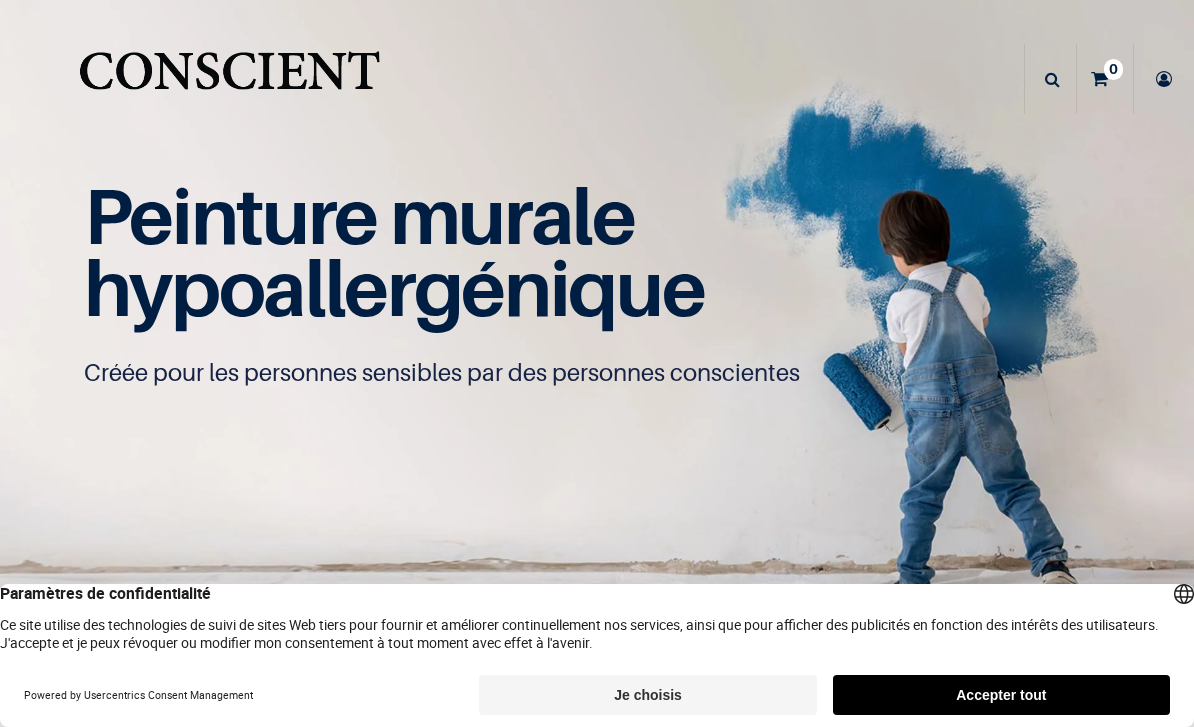 scroll, scrollTop: 0, scrollLeft: 0, axis: both 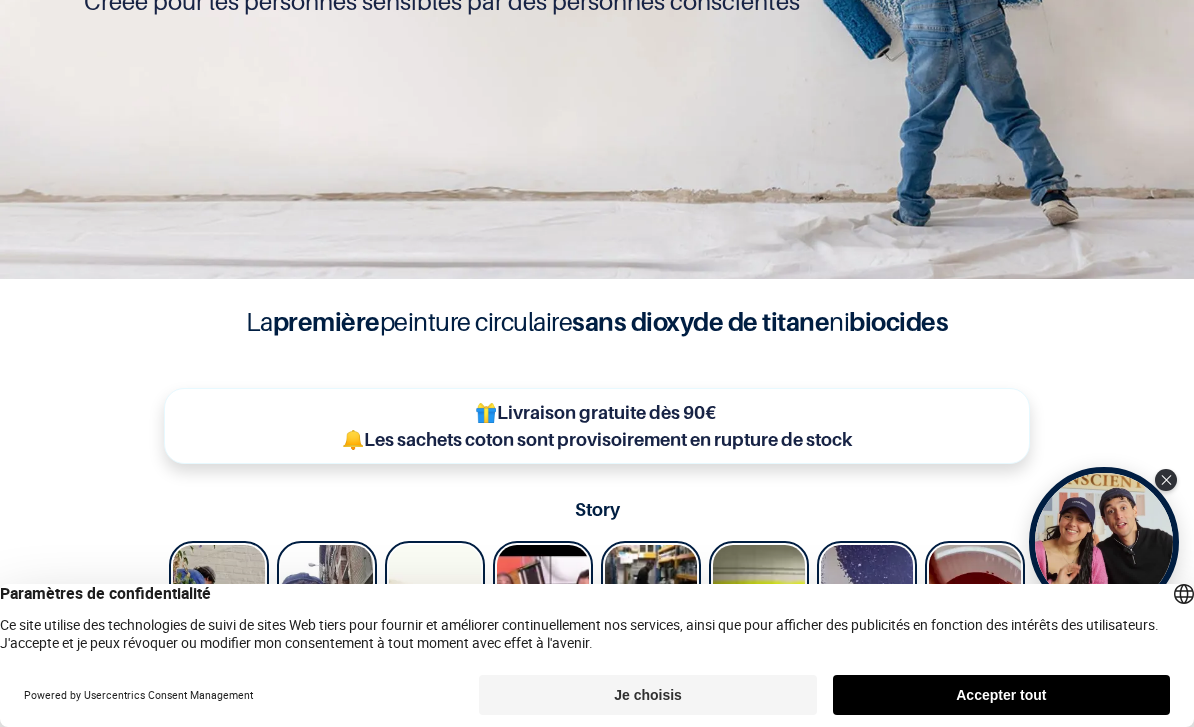 click on "Je choisis" at bounding box center (647, 695) 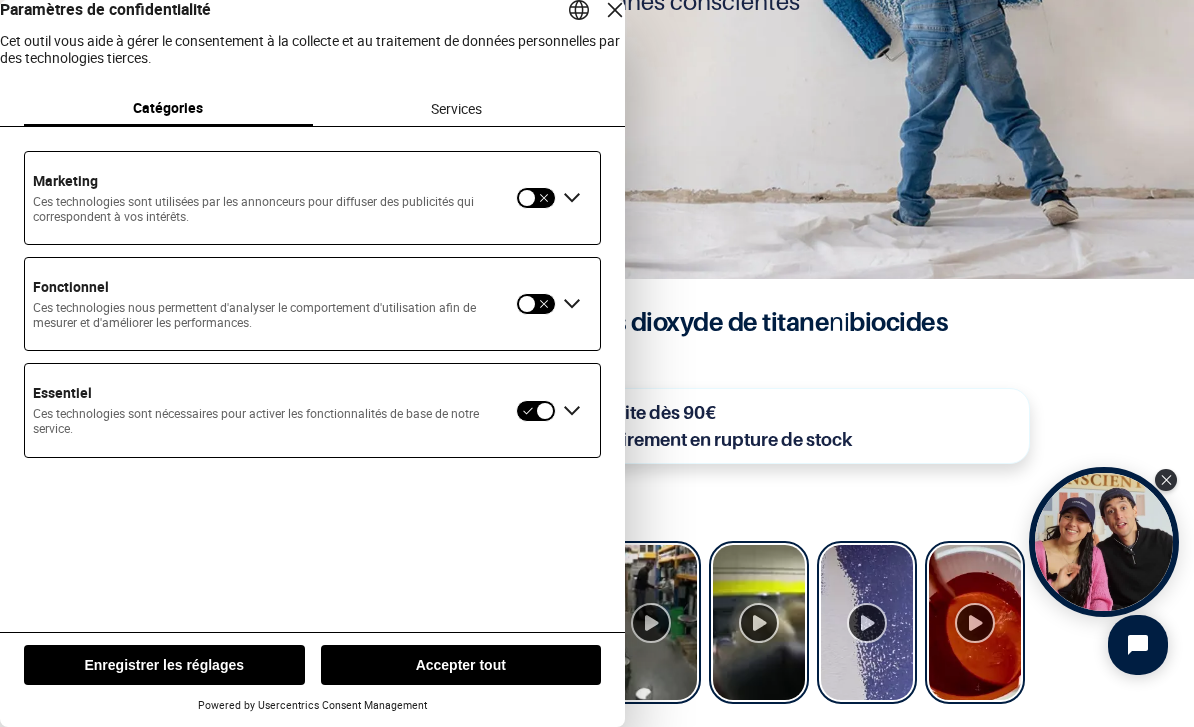 click on "Enregistrer les réglages" at bounding box center [164, 665] 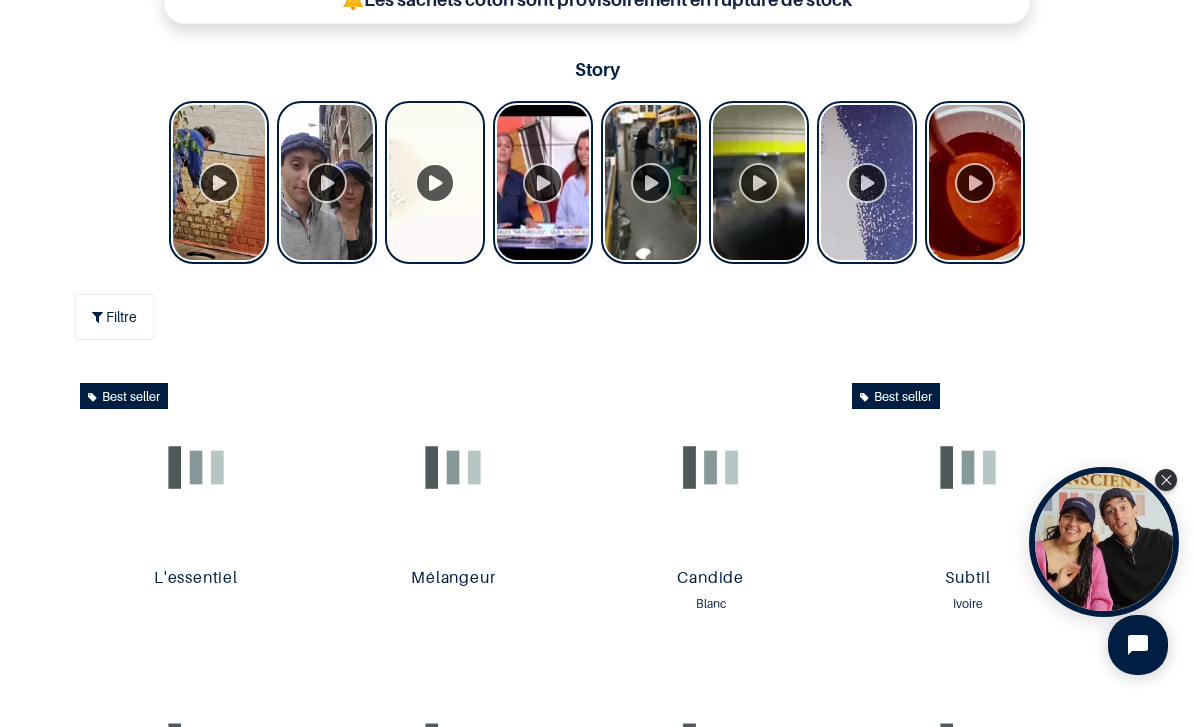 click 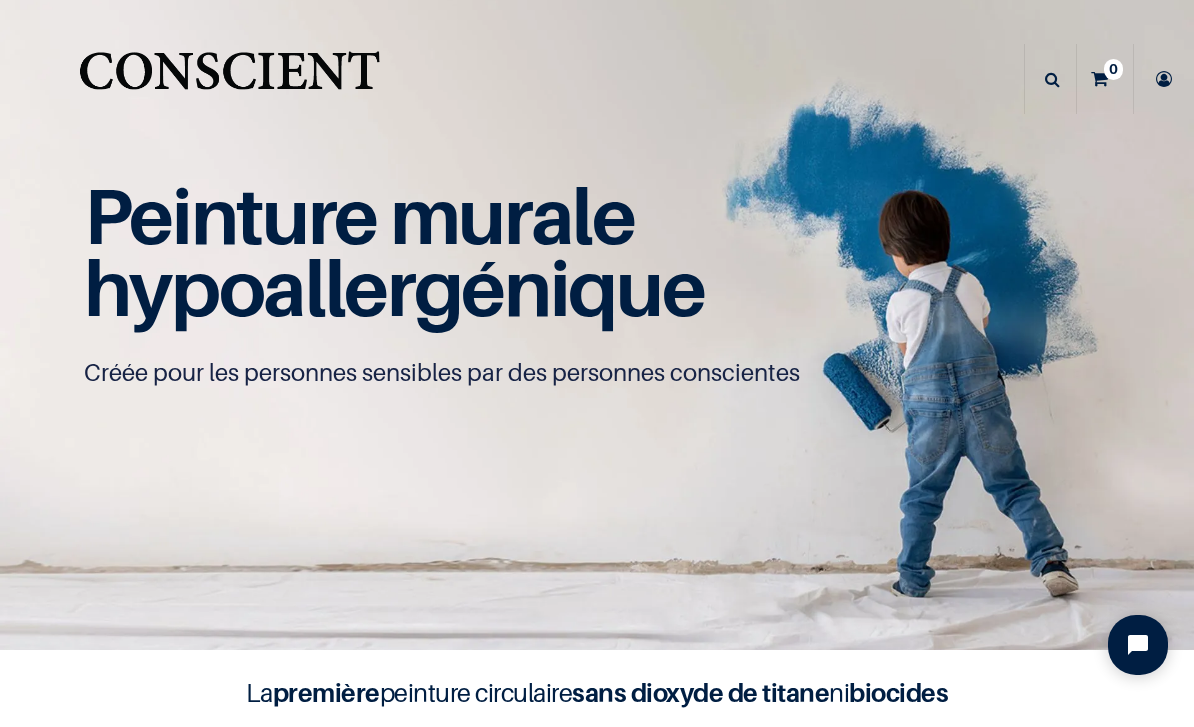 scroll, scrollTop: 0, scrollLeft: 0, axis: both 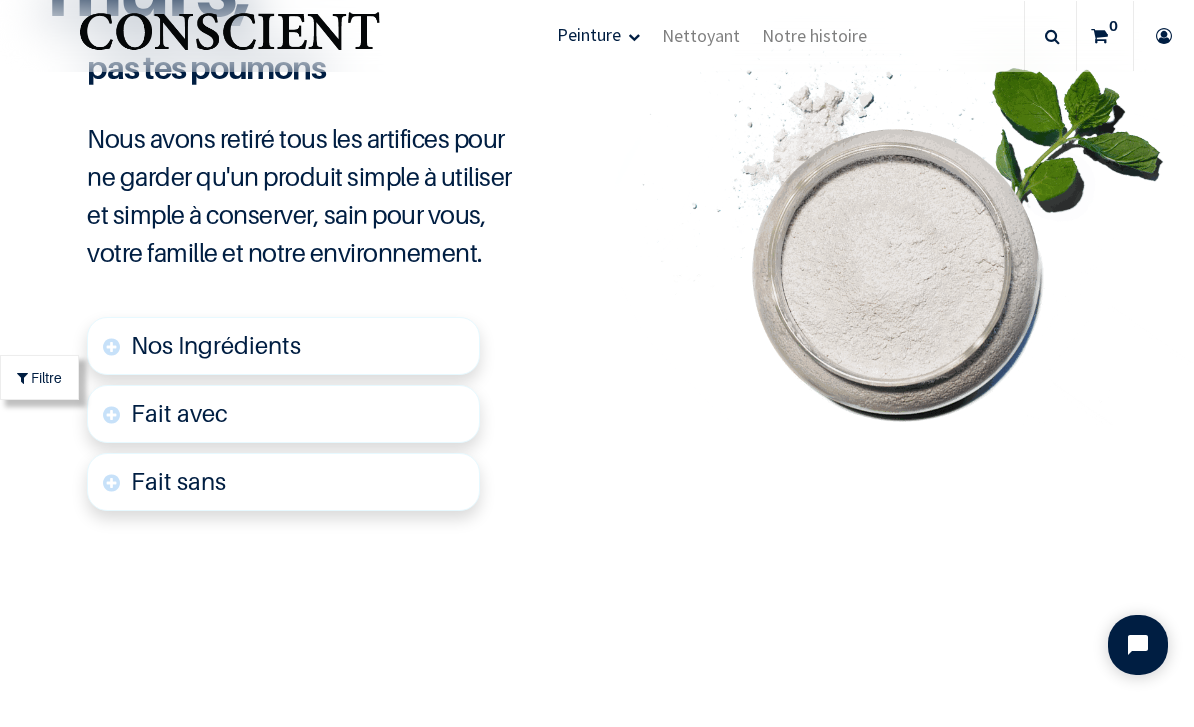 click on "Nos Ingrédients" at bounding box center [283, 346] 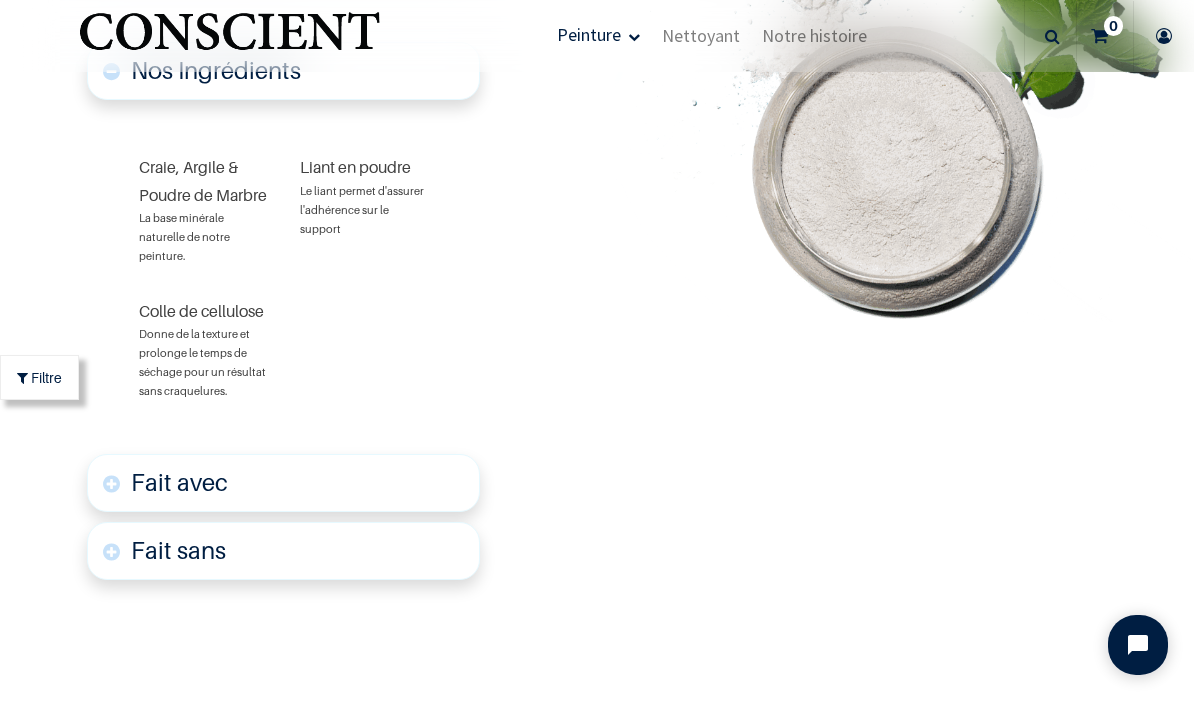 scroll, scrollTop: 4444, scrollLeft: 0, axis: vertical 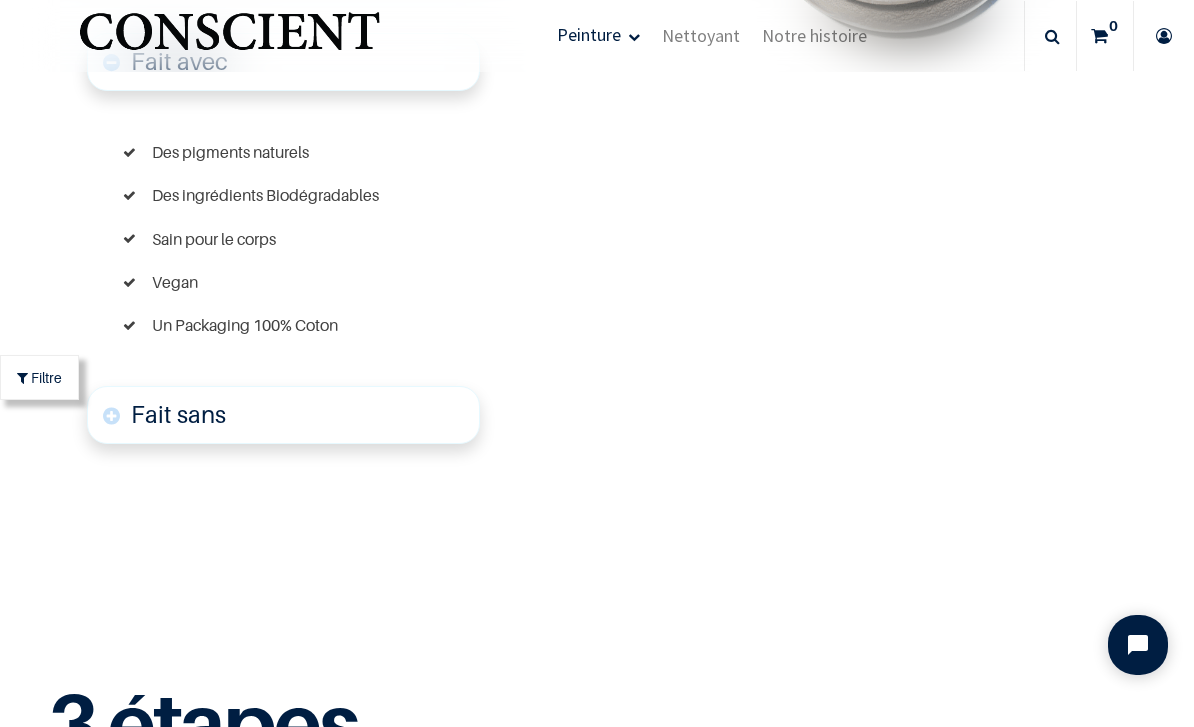 click on "Fait sans" at bounding box center (283, 415) 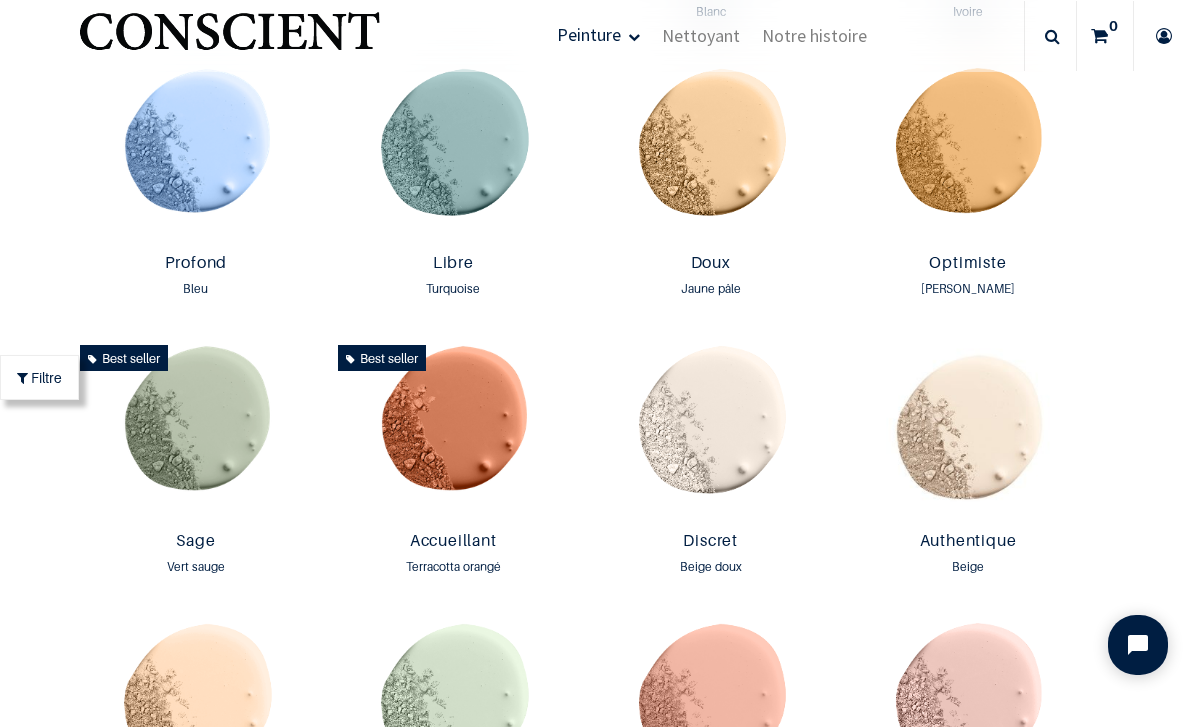 scroll, scrollTop: 1345, scrollLeft: 0, axis: vertical 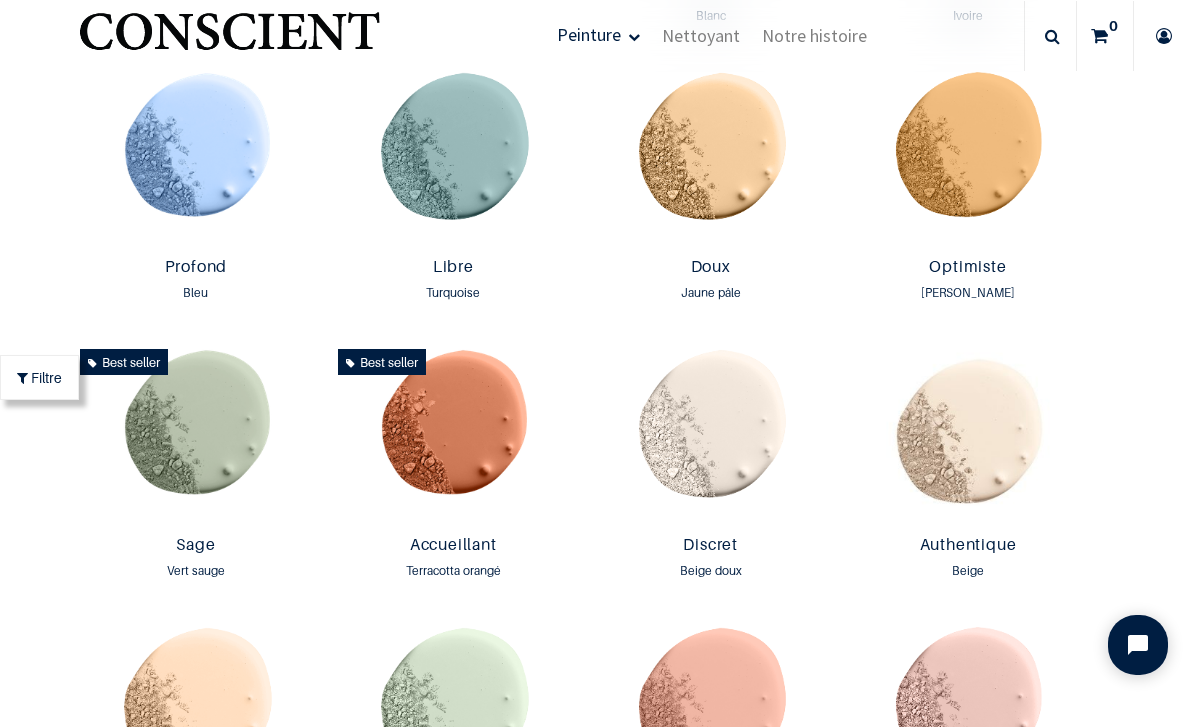 click on "Jaune canari" at bounding box center (967, 301) 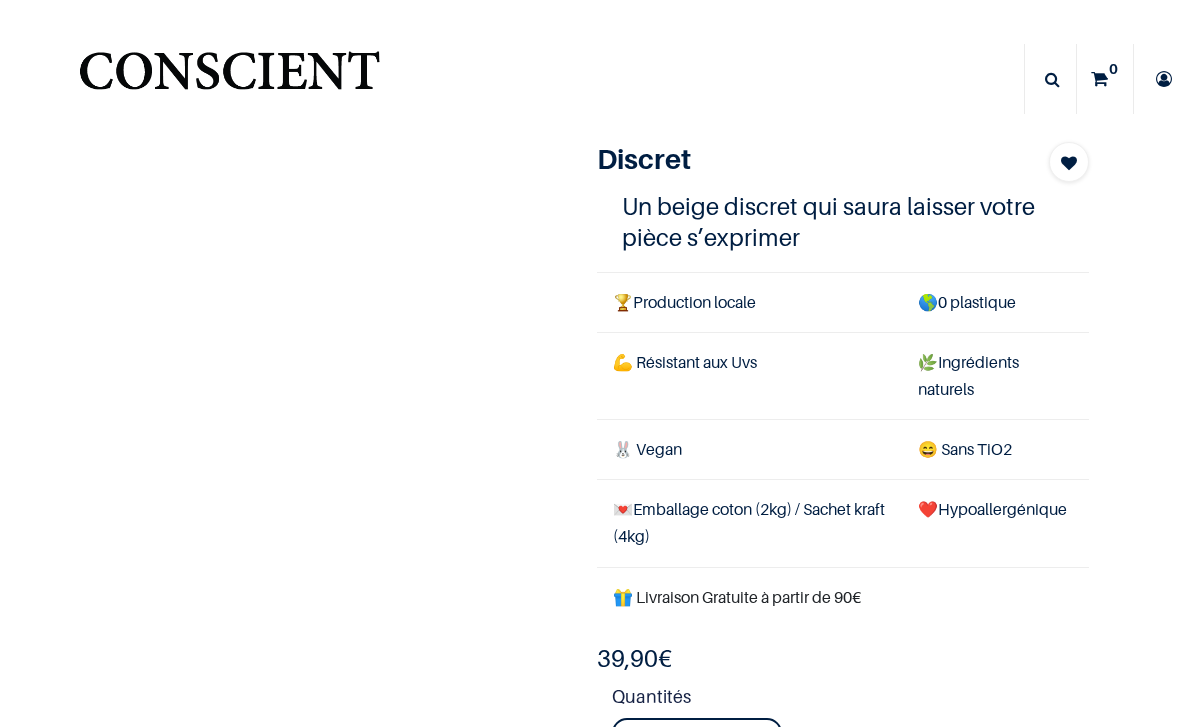 scroll, scrollTop: 0, scrollLeft: 0, axis: both 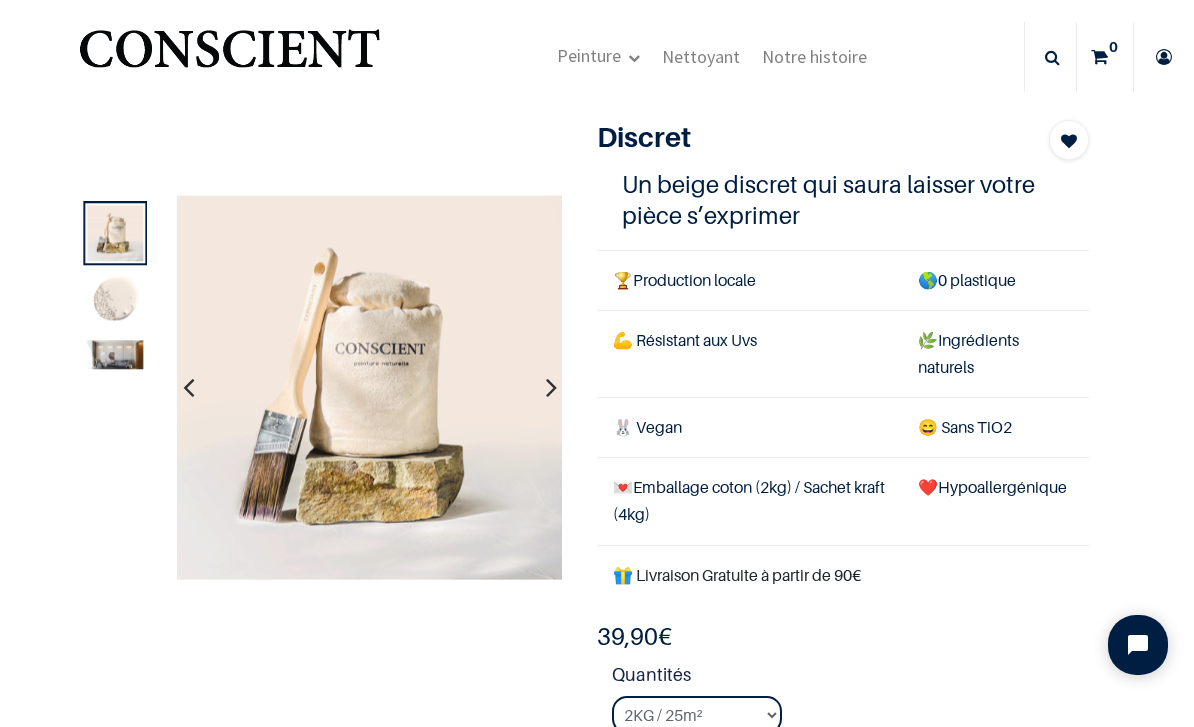 click at bounding box center (551, 388) 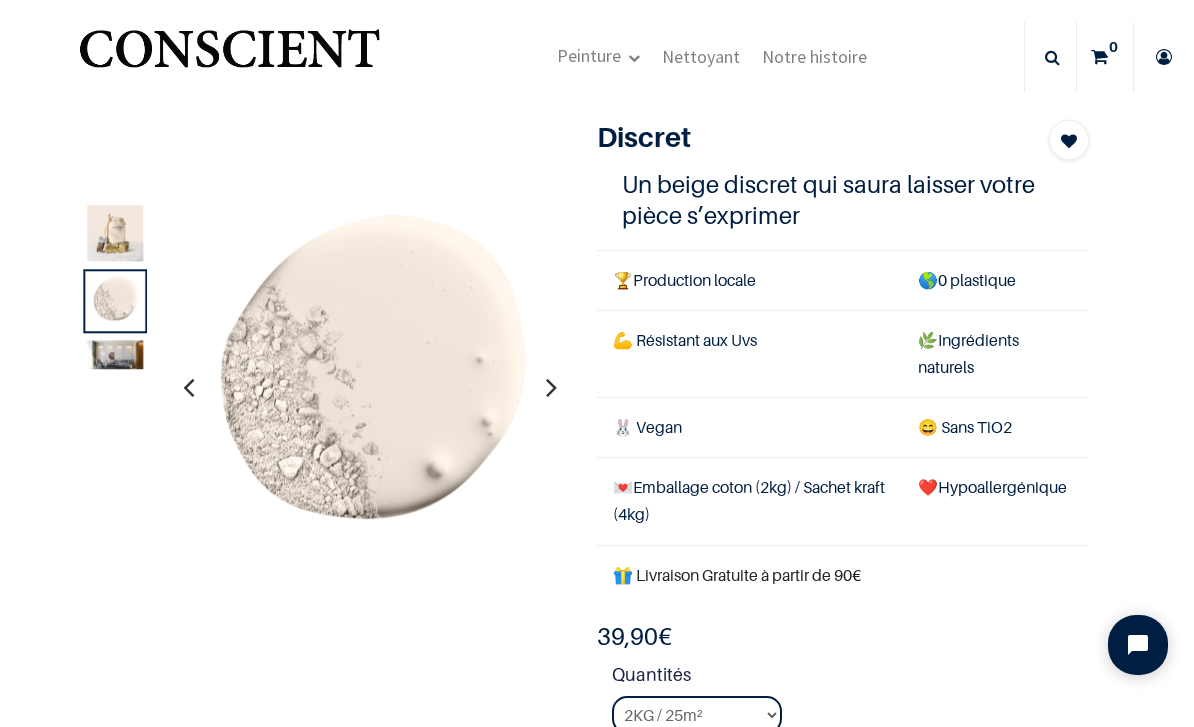 click at bounding box center (551, 388) 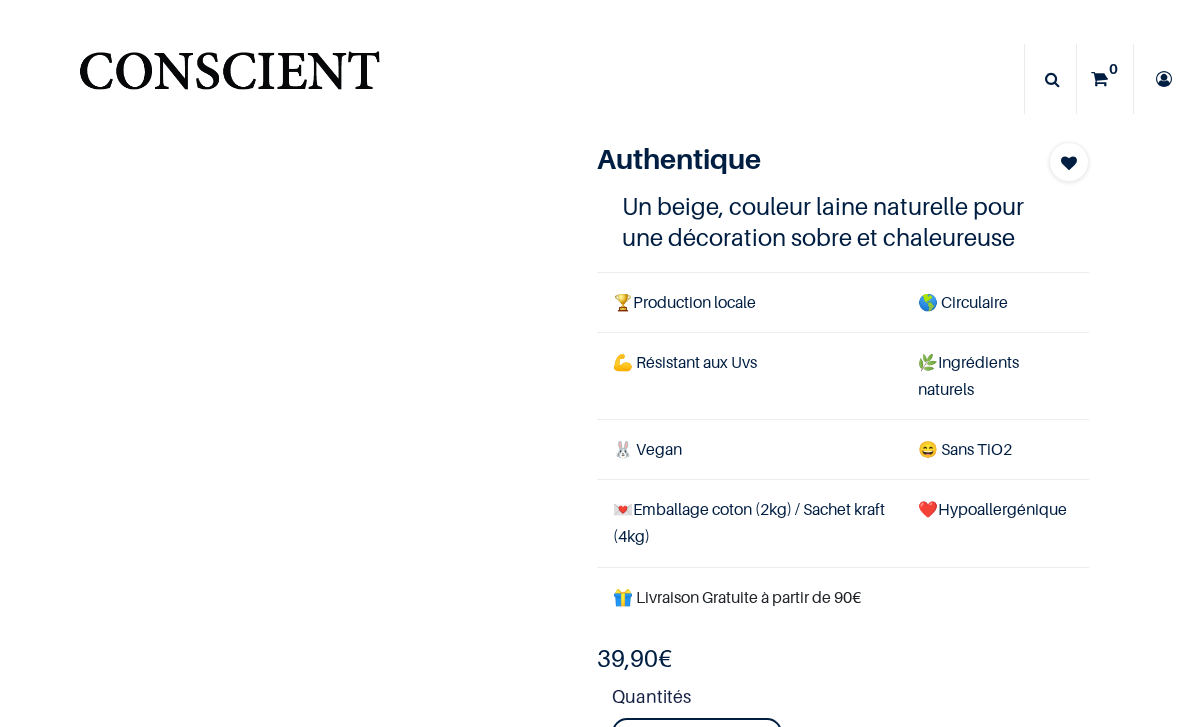 scroll, scrollTop: 0, scrollLeft: 0, axis: both 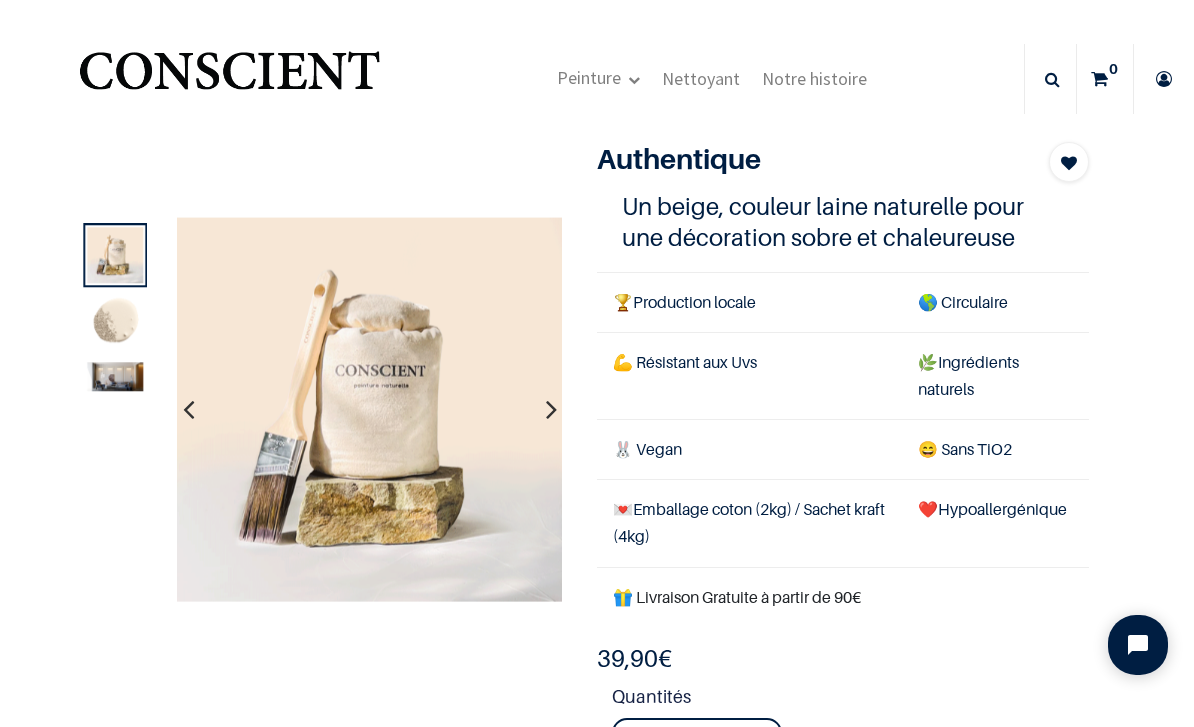 click at bounding box center [551, 410] 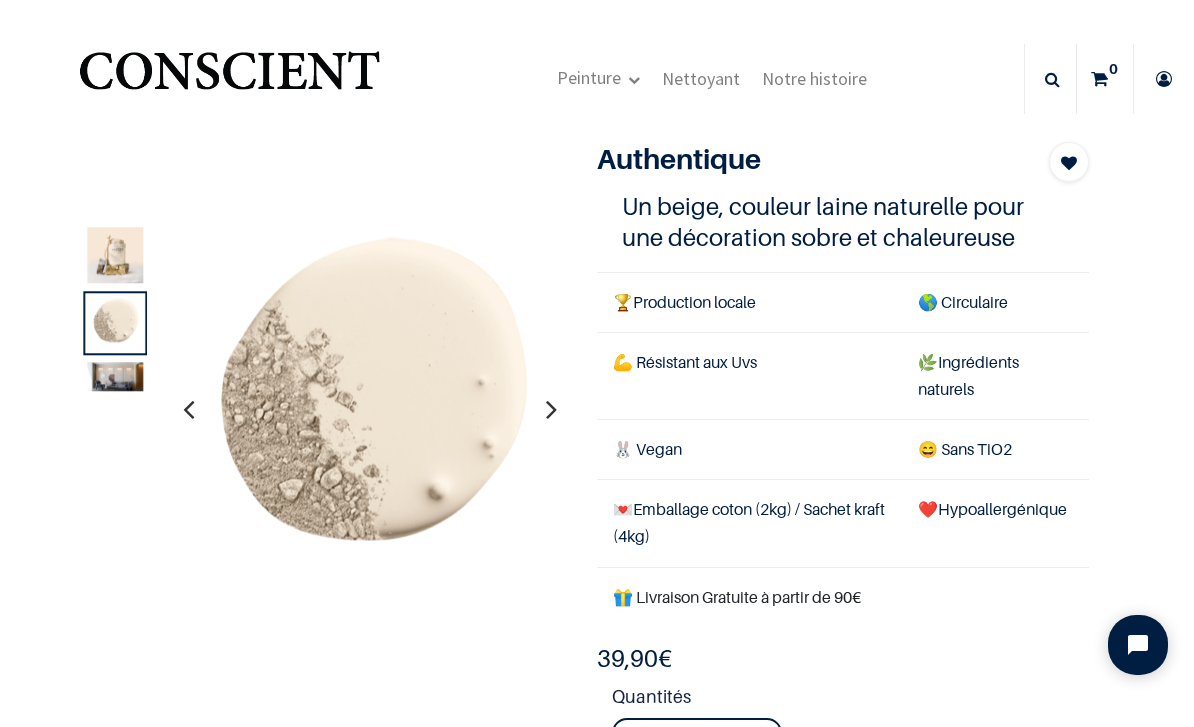 click at bounding box center (551, 410) 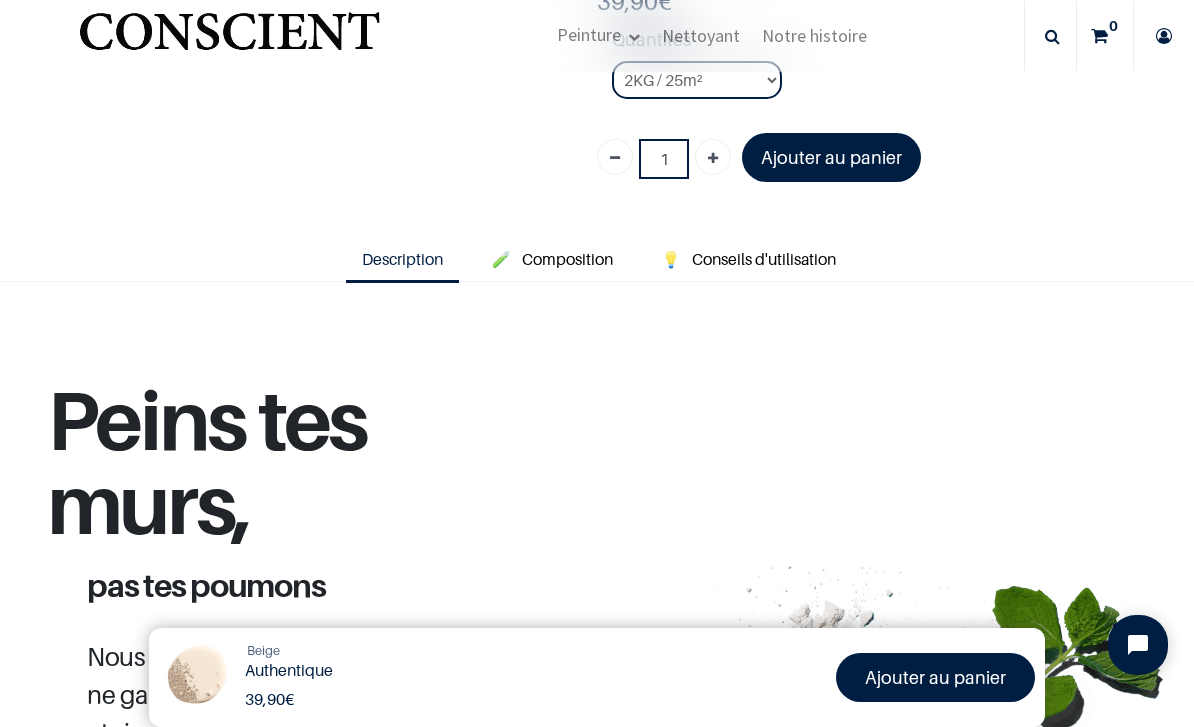 scroll, scrollTop: 539, scrollLeft: 0, axis: vertical 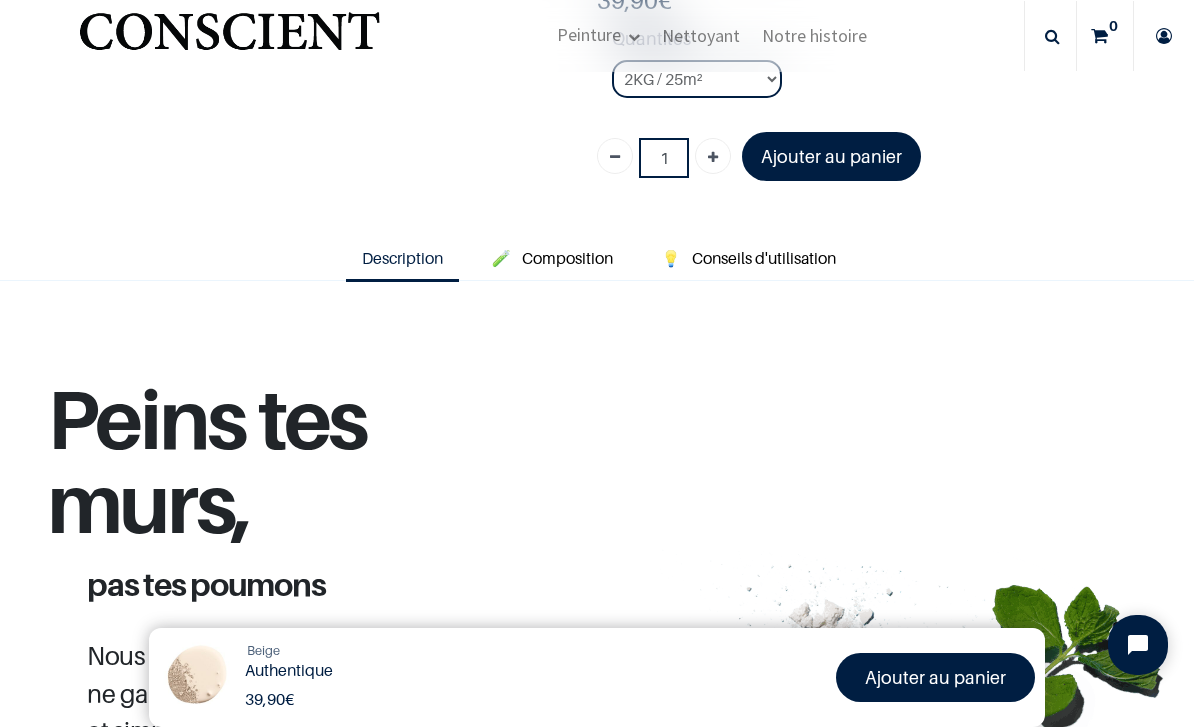 click on "Composition" at bounding box center [567, 258] 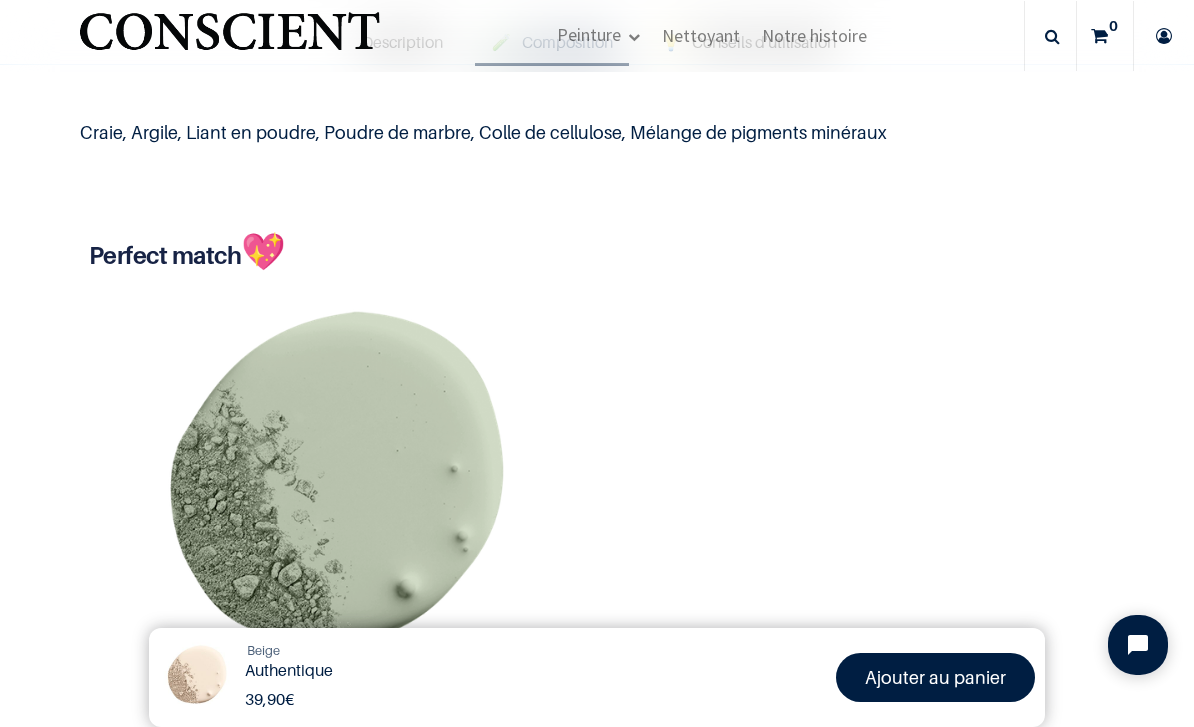scroll, scrollTop: 783, scrollLeft: 0, axis: vertical 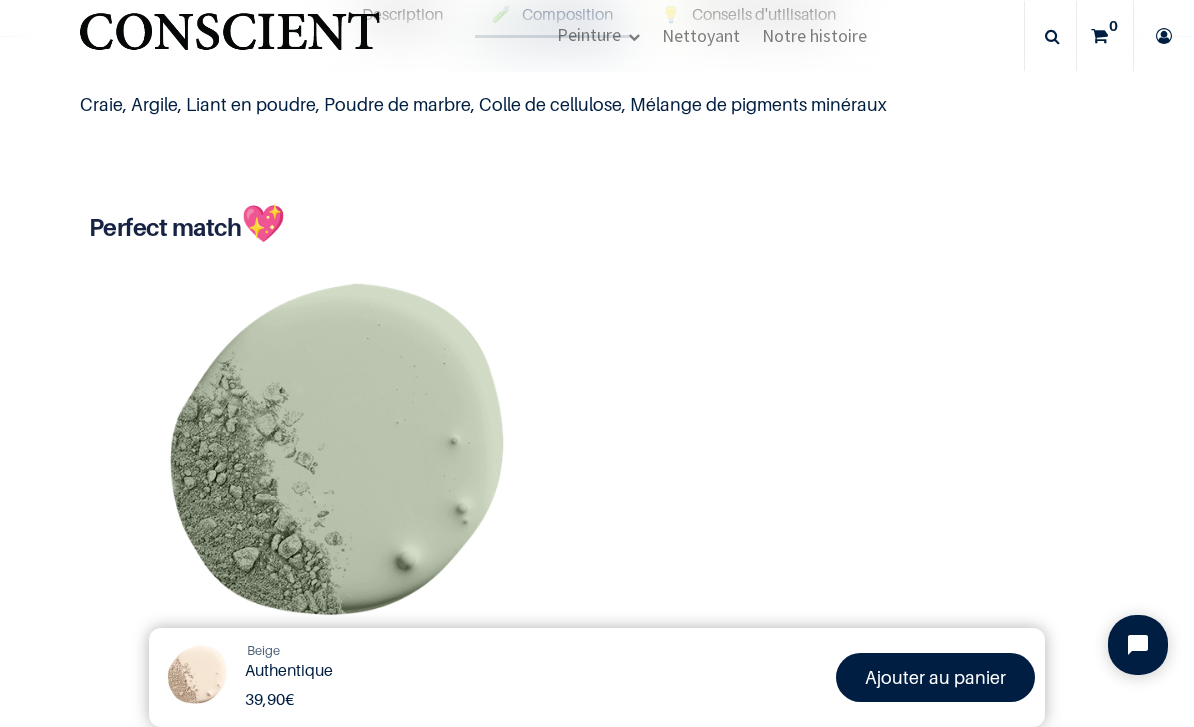 click at bounding box center (333, 475) 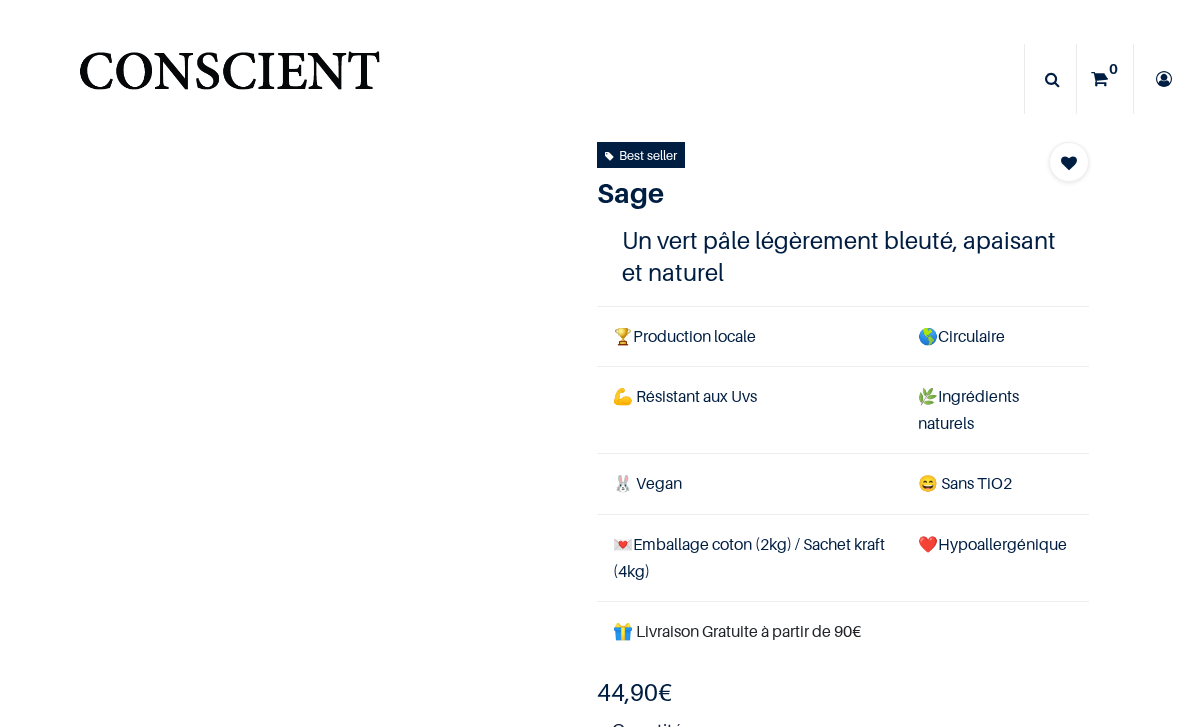 scroll, scrollTop: 0, scrollLeft: 0, axis: both 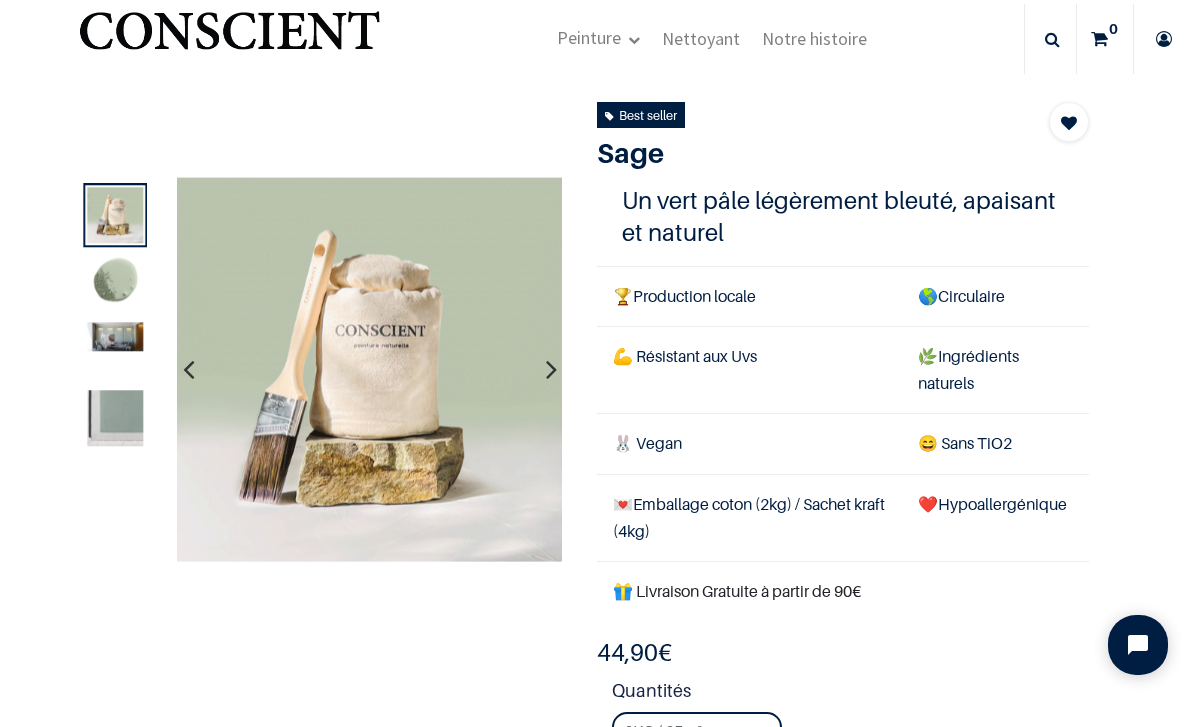 click at bounding box center (116, 418) 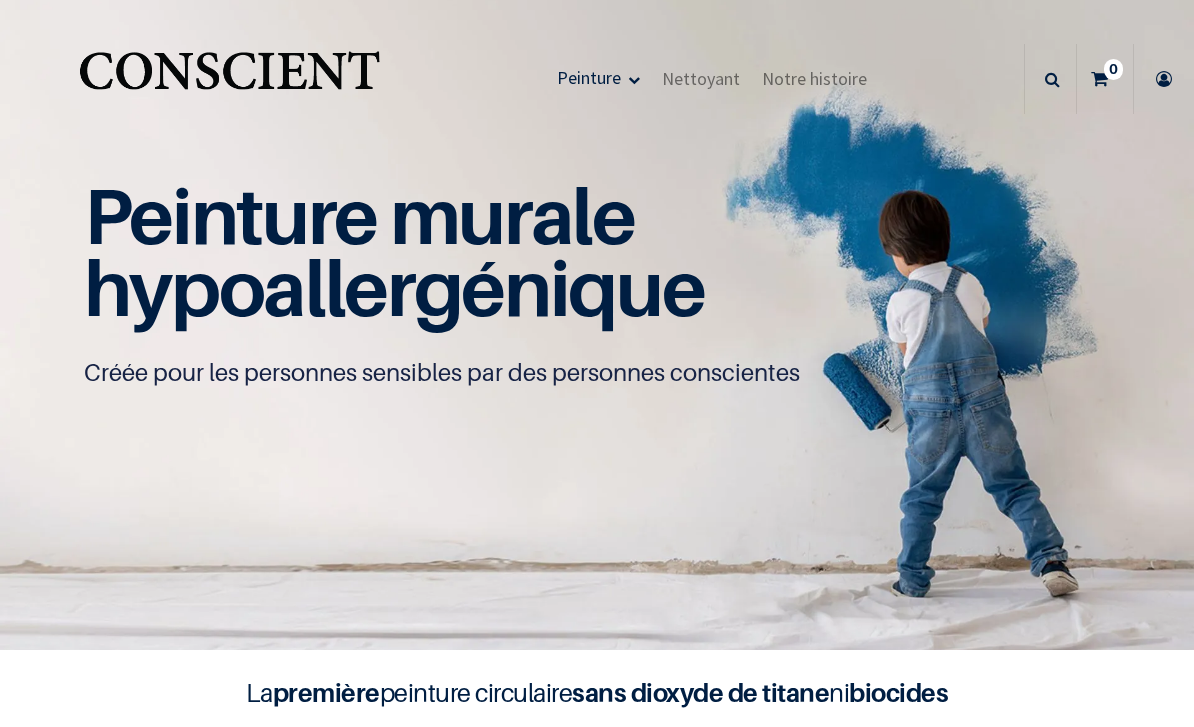 scroll, scrollTop: 0, scrollLeft: 0, axis: both 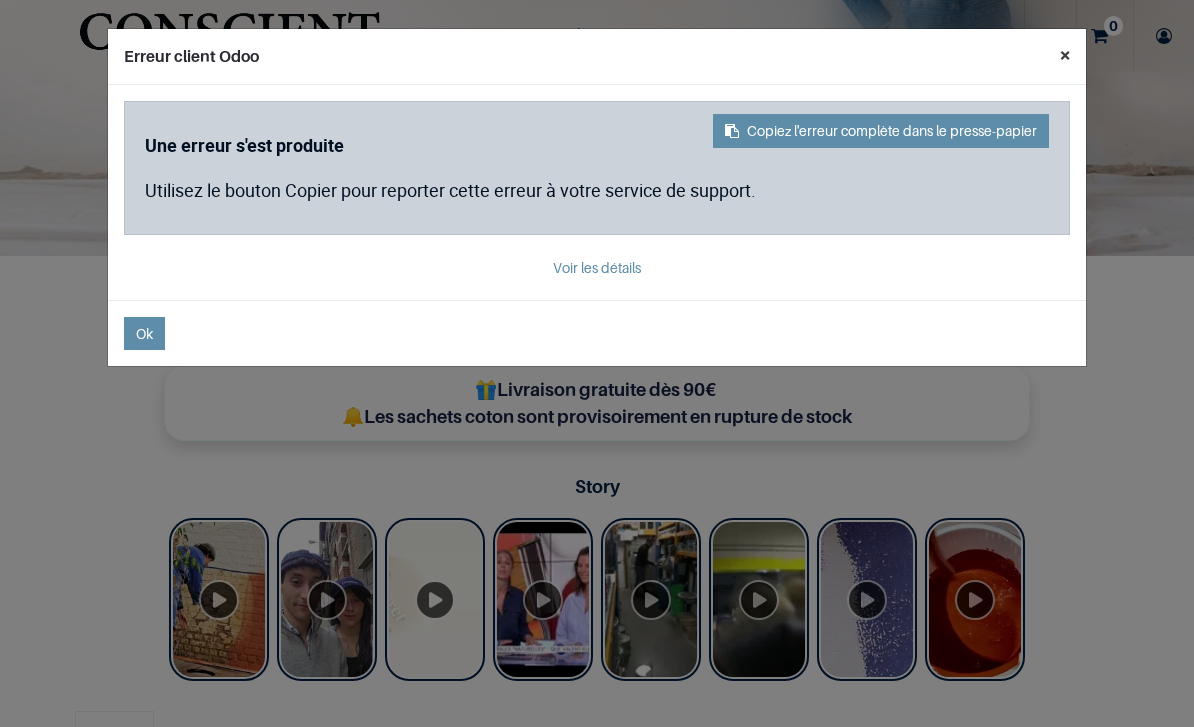 click on "×" at bounding box center (1065, 55) 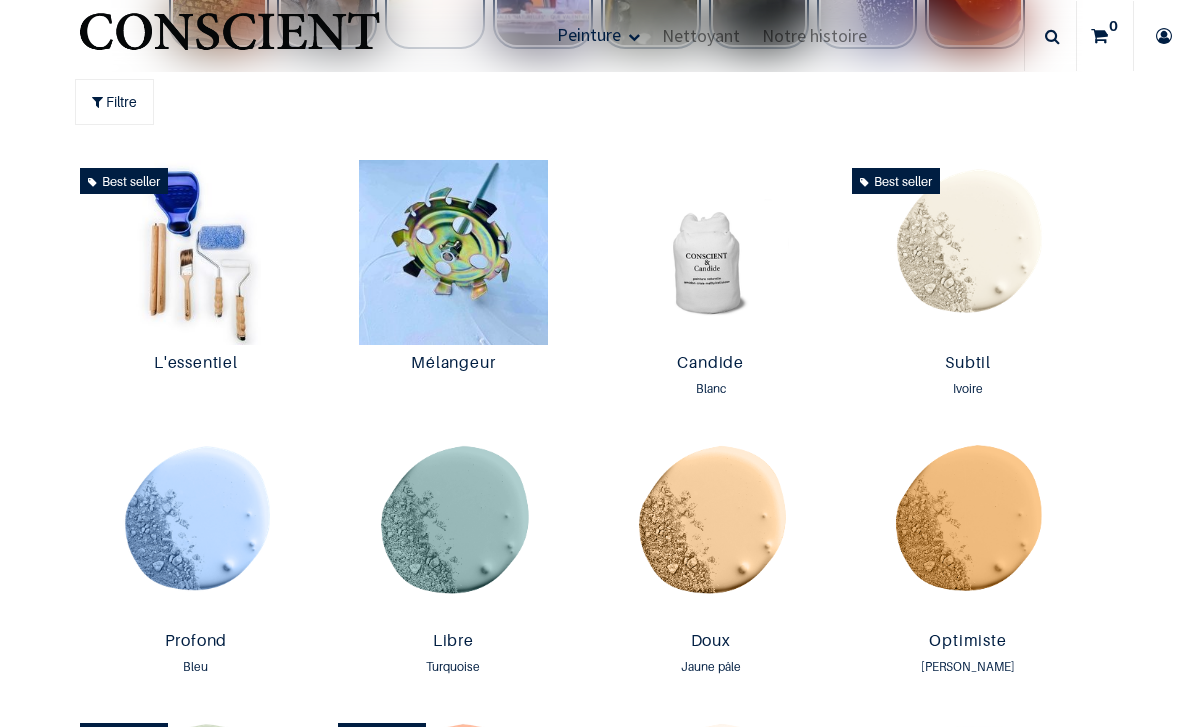 scroll, scrollTop: 1026, scrollLeft: 0, axis: vertical 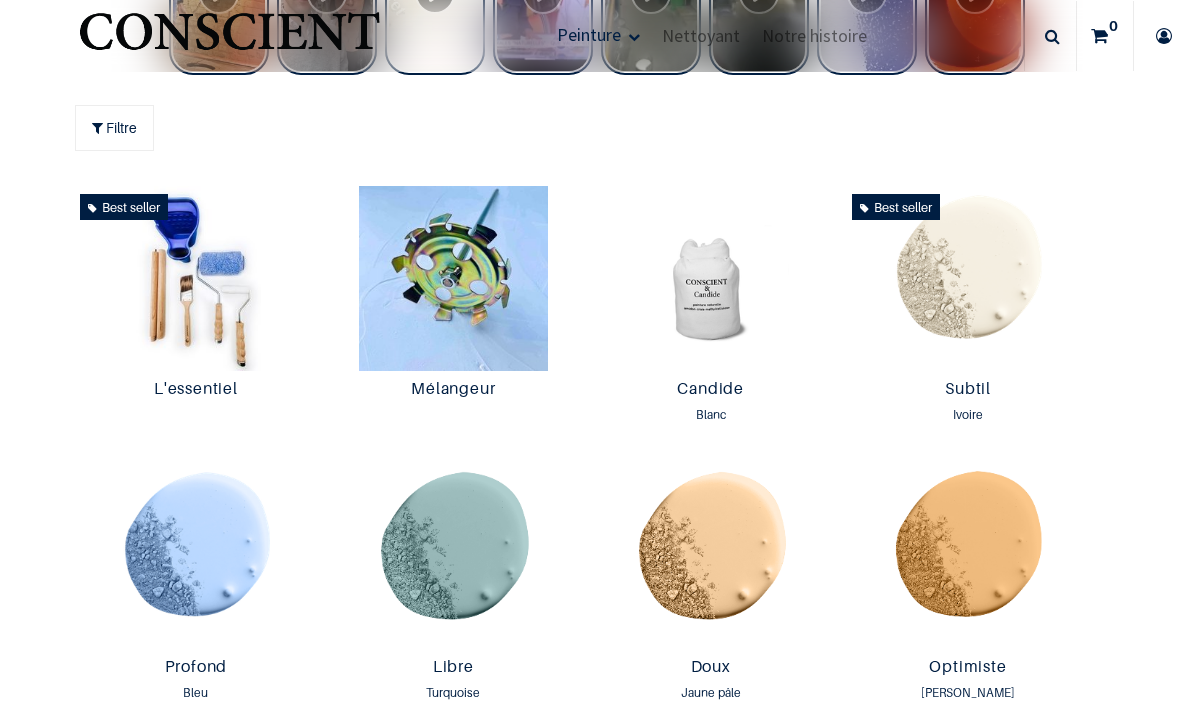 click at bounding box center [453, 279] 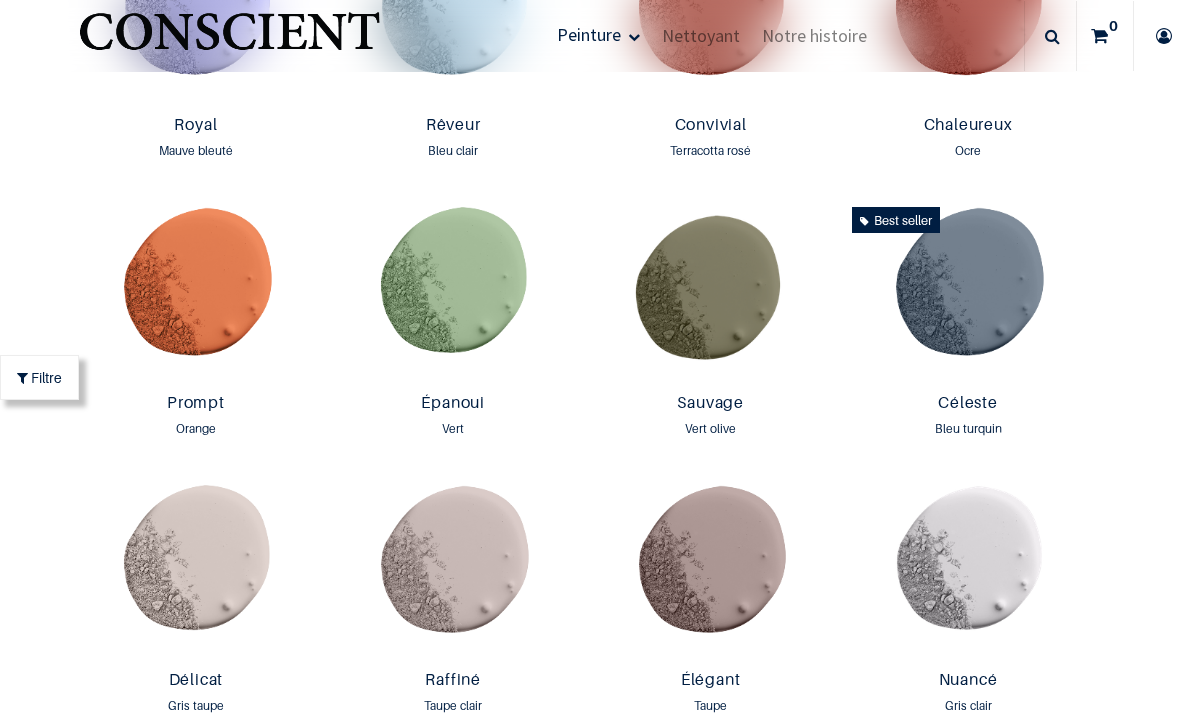 scroll, scrollTop: 2318, scrollLeft: 0, axis: vertical 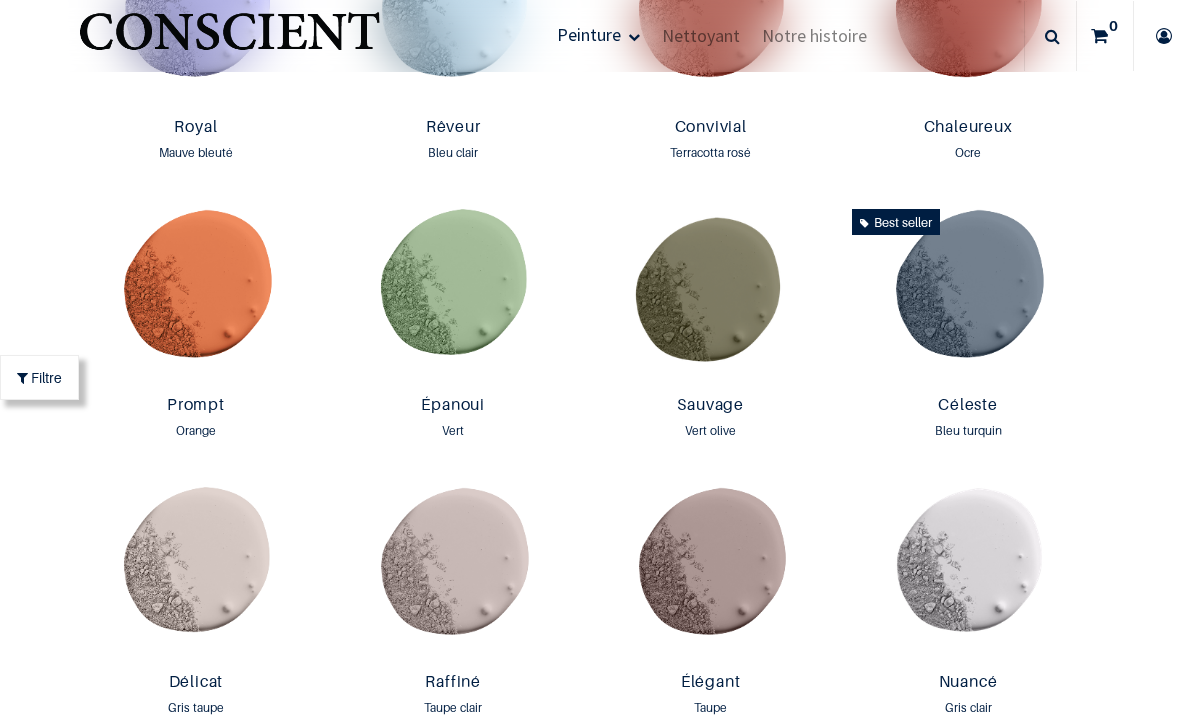 click at bounding box center [967, 294] 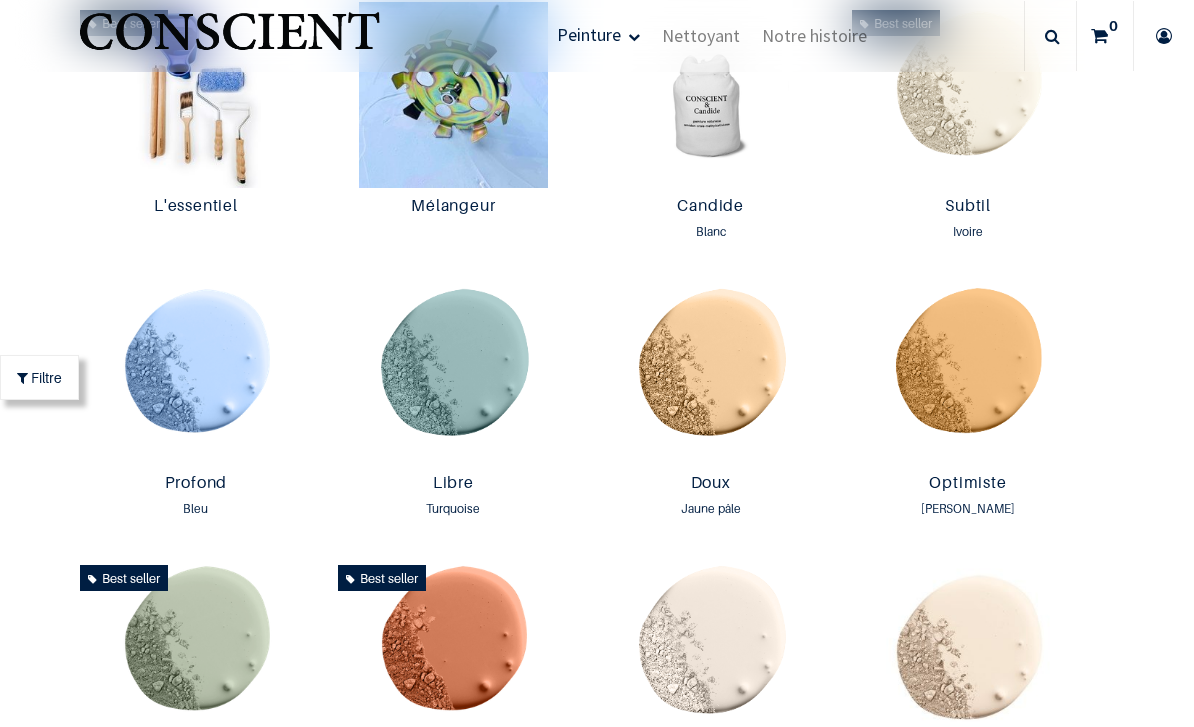 scroll, scrollTop: 1130, scrollLeft: 0, axis: vertical 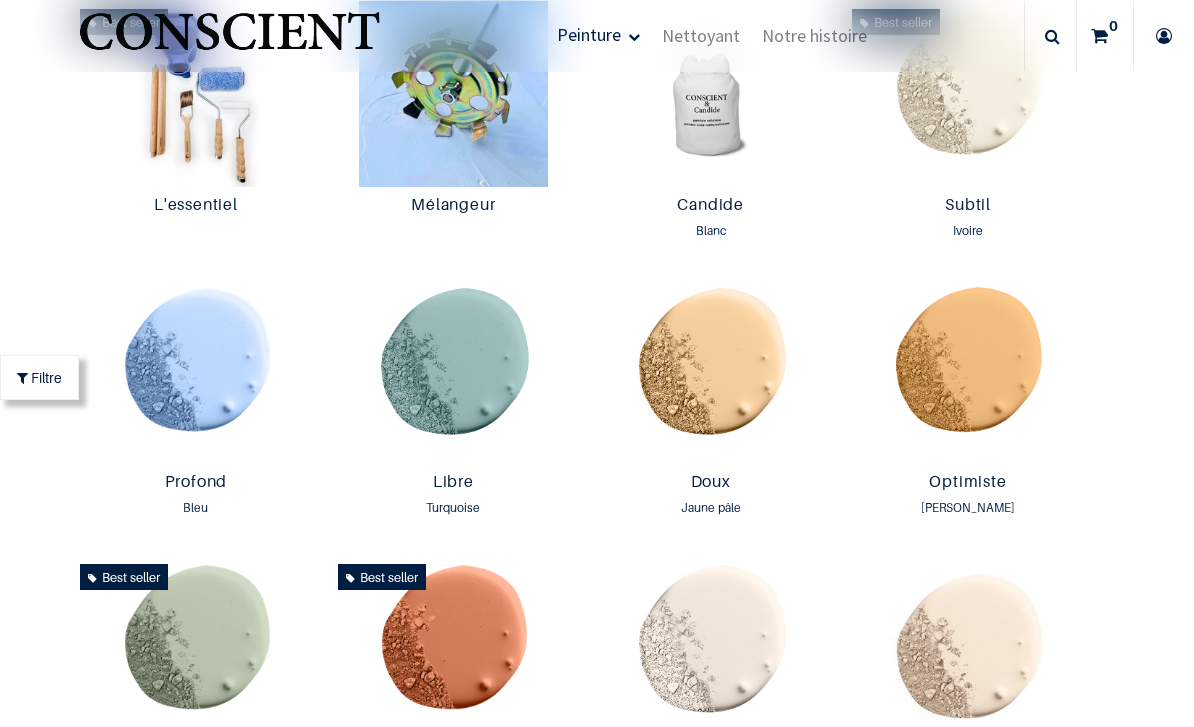 click at bounding box center (967, 94) 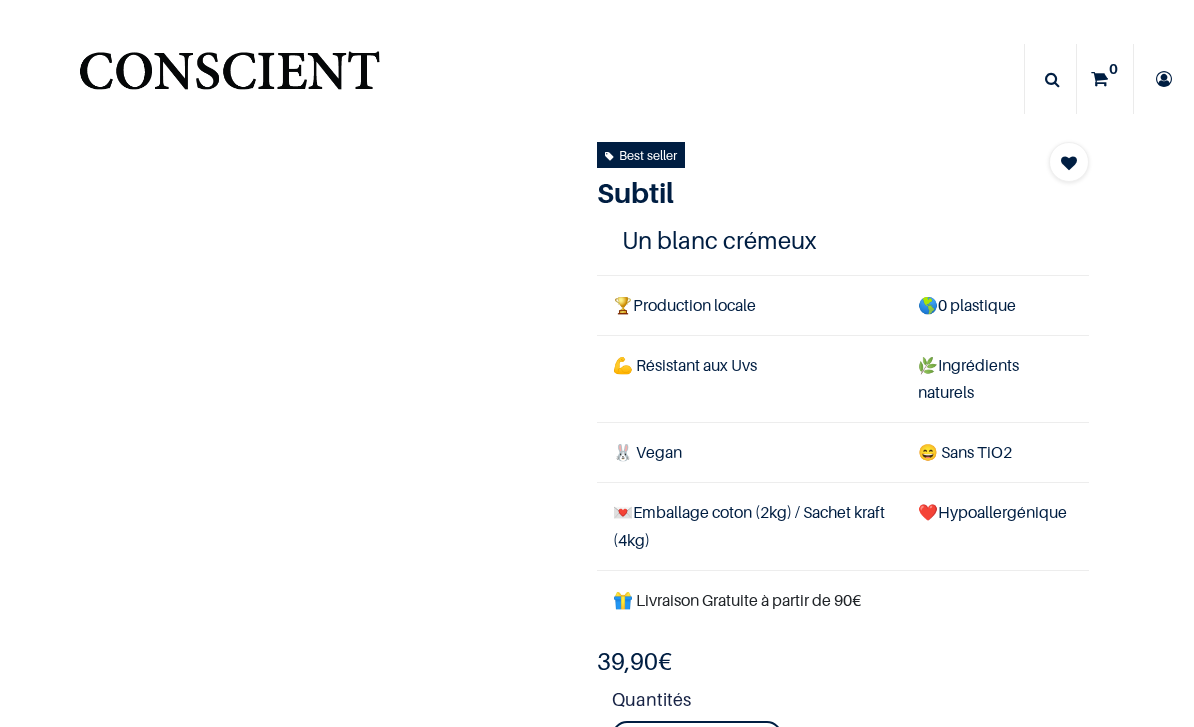 scroll, scrollTop: 0, scrollLeft: 0, axis: both 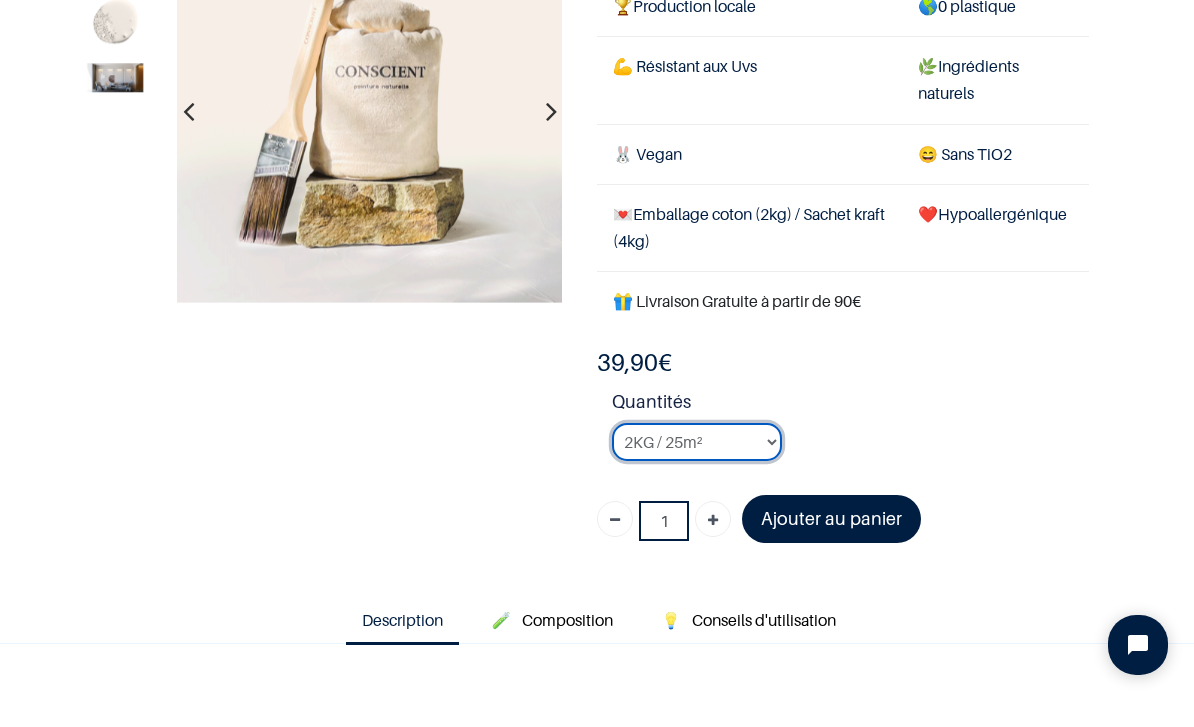 click on "2KG / 25m²
4KG / 50m²
8KG / 100m²
Testeur" at bounding box center [697, 442] 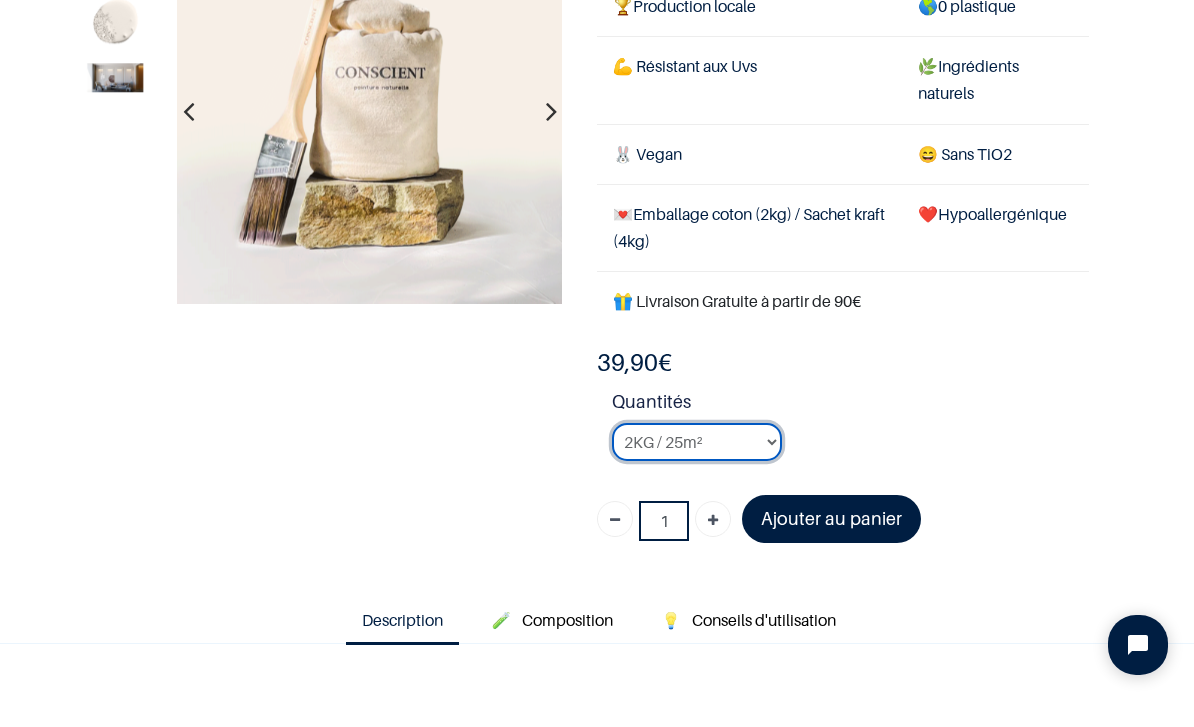 select on "127" 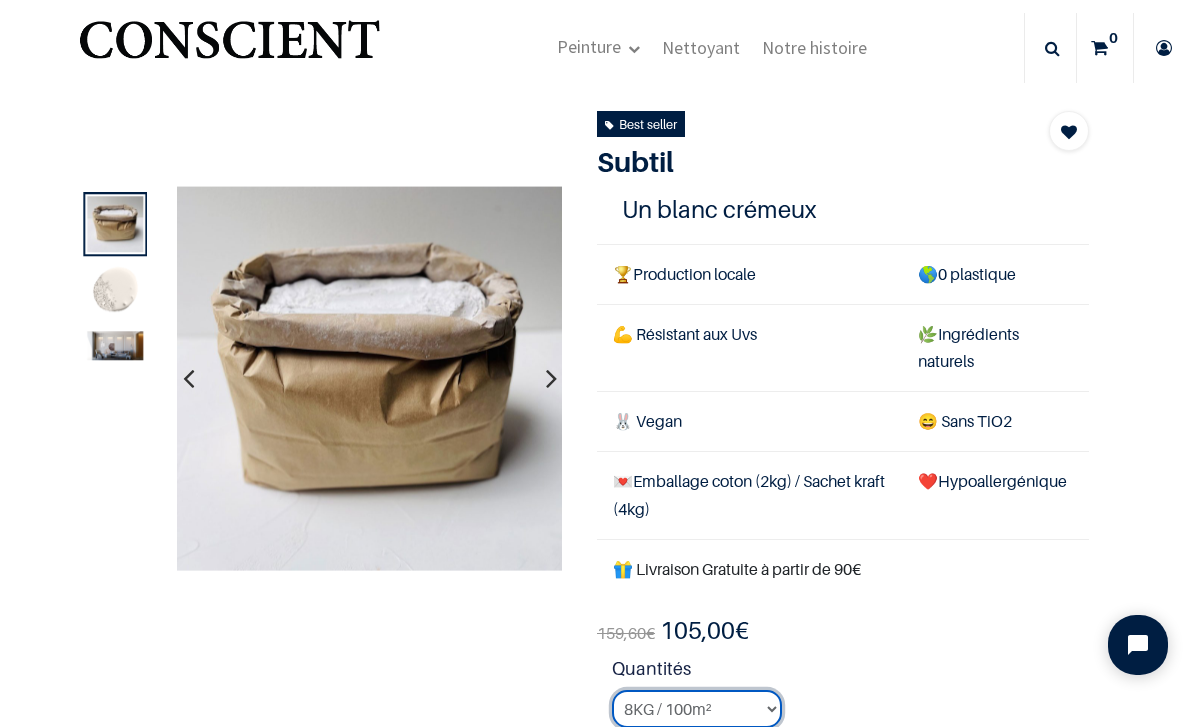 scroll, scrollTop: 30, scrollLeft: 0, axis: vertical 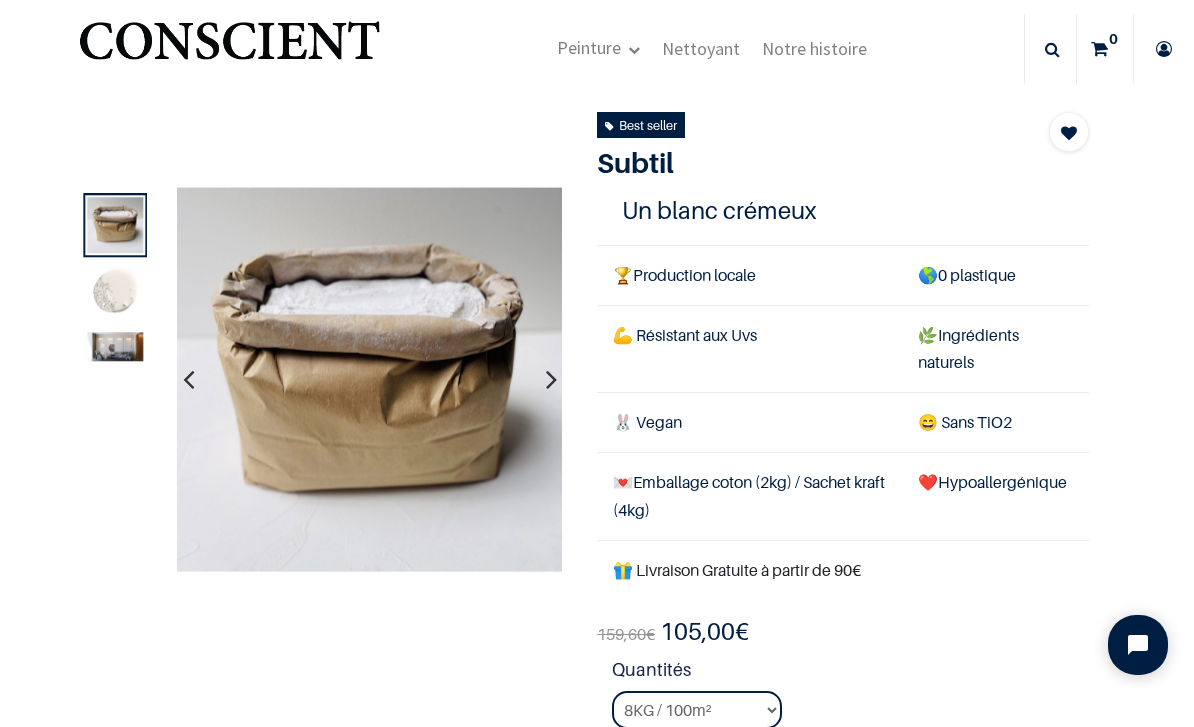 click at bounding box center (116, 293) 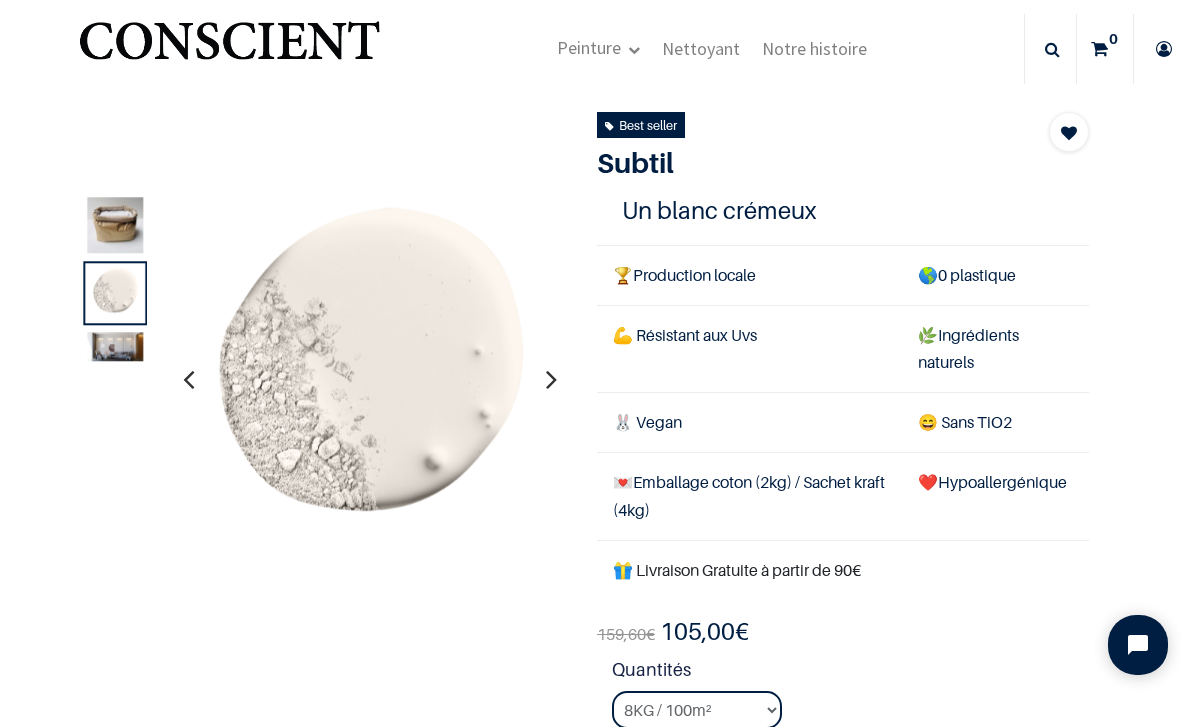 click at bounding box center [551, 380] 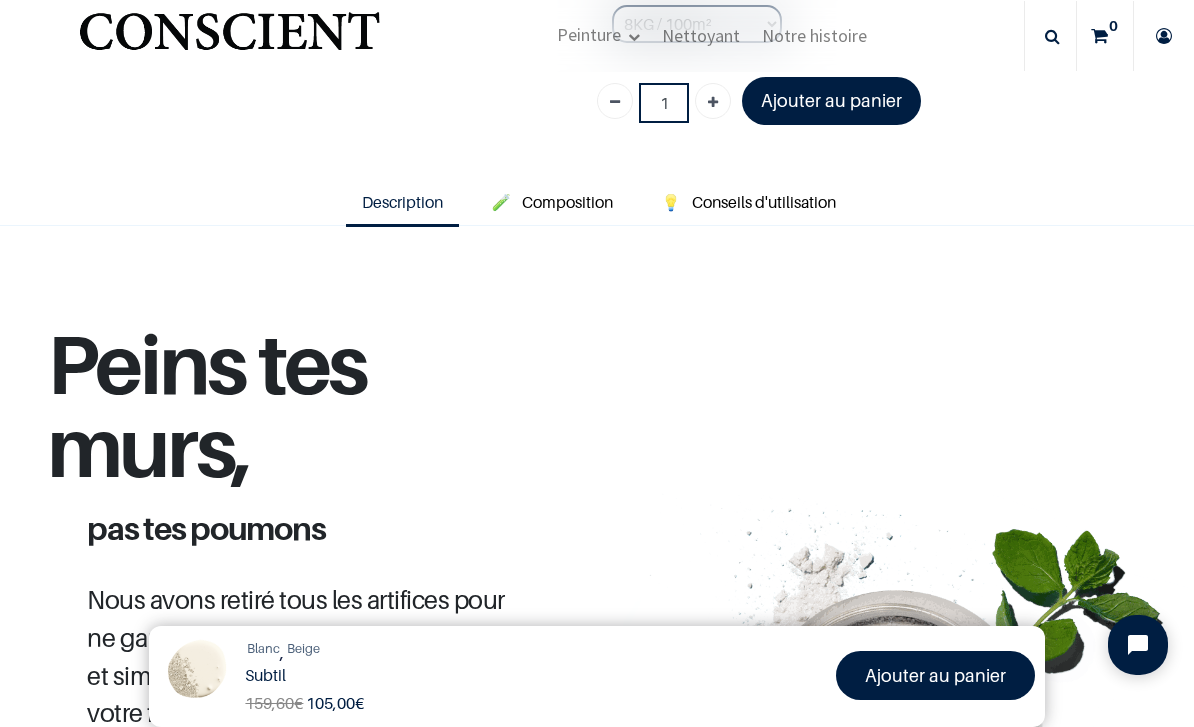 scroll, scrollTop: 591, scrollLeft: 0, axis: vertical 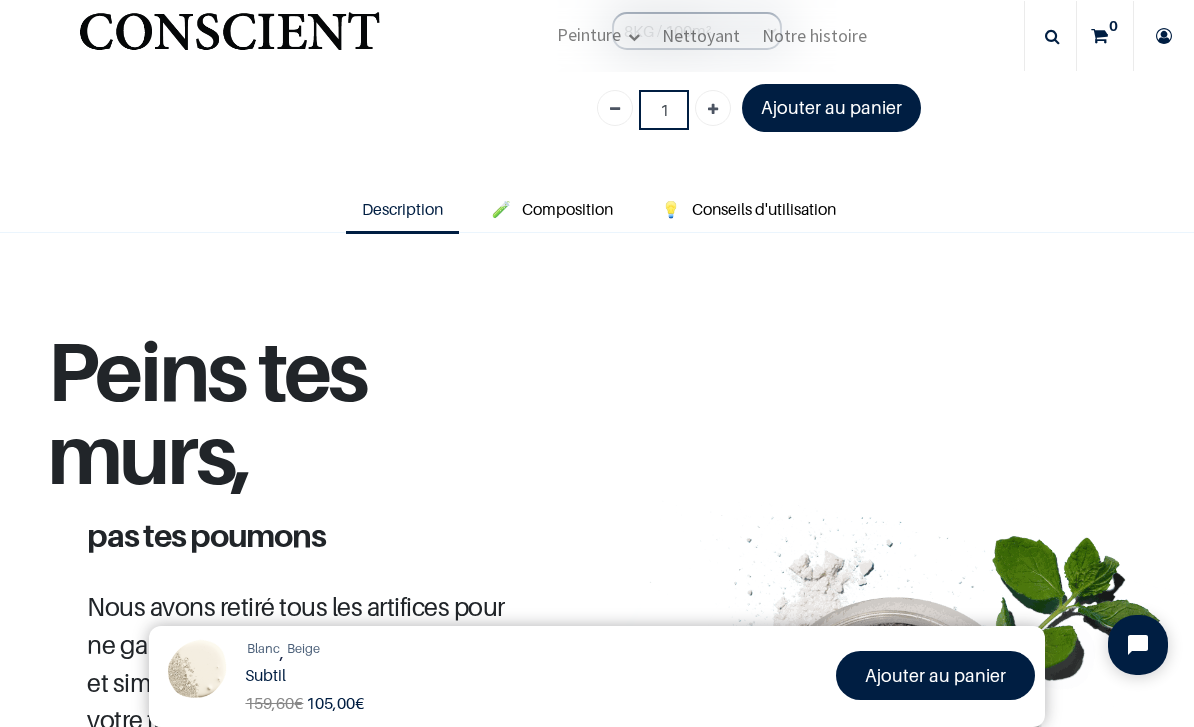 click on "Composition" at bounding box center [567, 209] 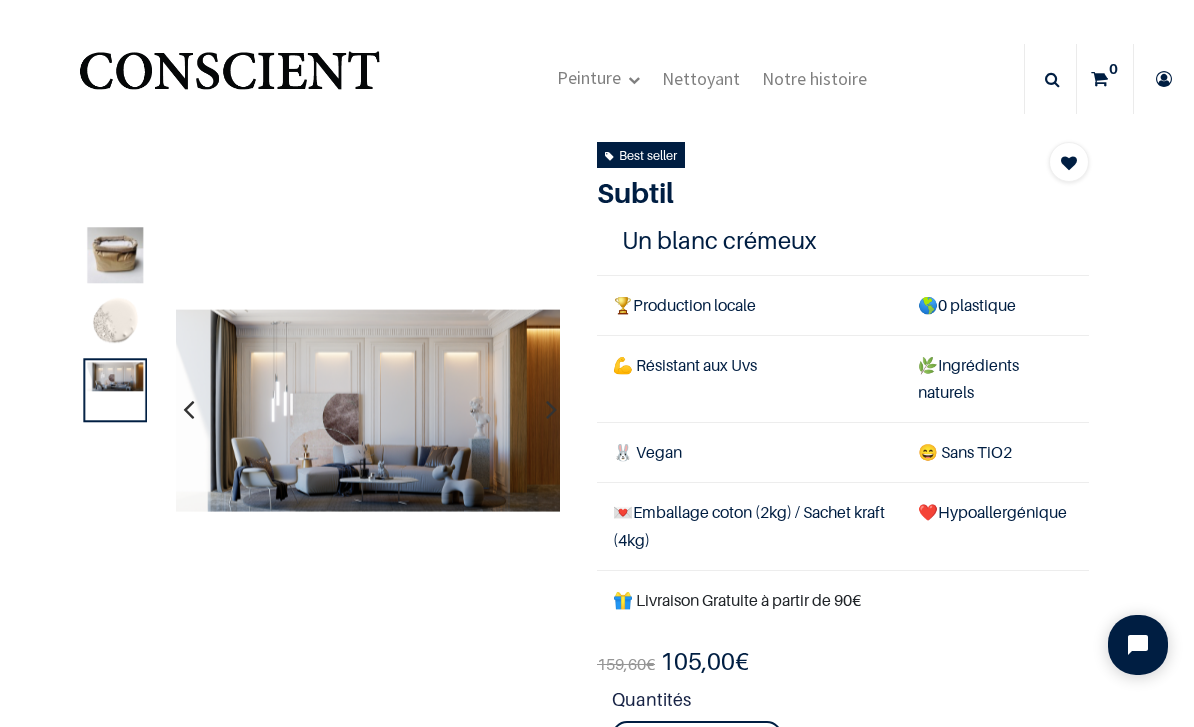 scroll, scrollTop: 0, scrollLeft: 0, axis: both 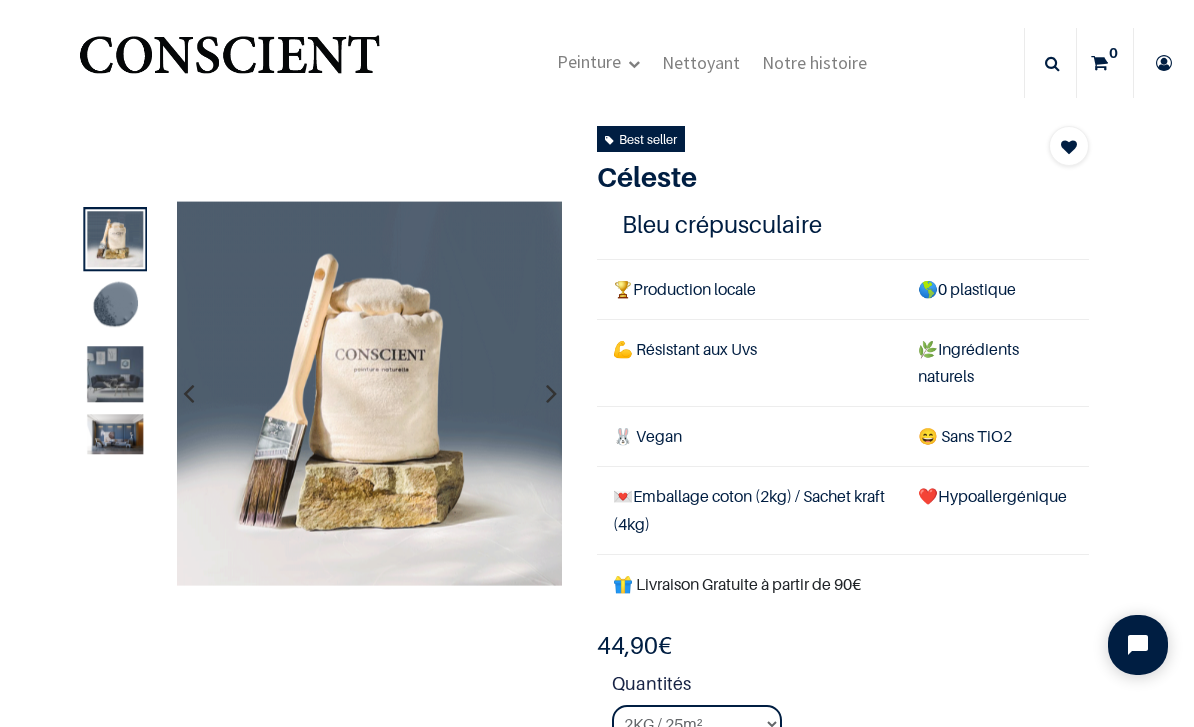 click at bounding box center [116, 374] 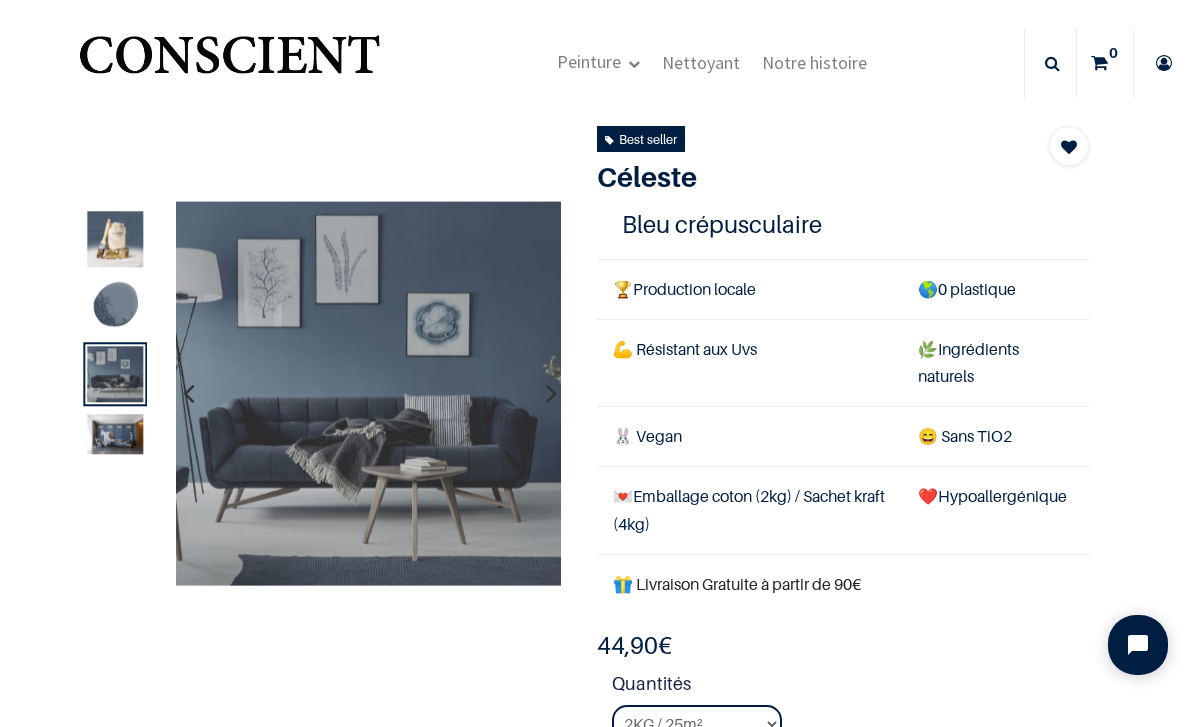 click at bounding box center (116, 434) 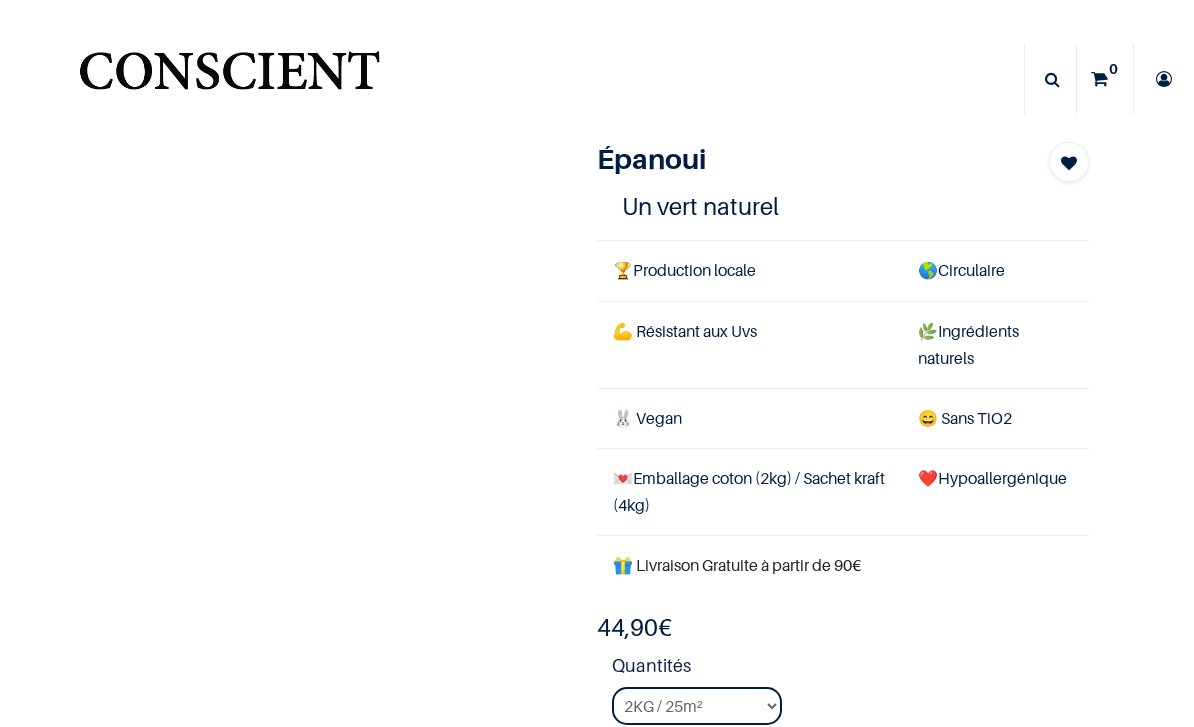 scroll, scrollTop: 0, scrollLeft: 0, axis: both 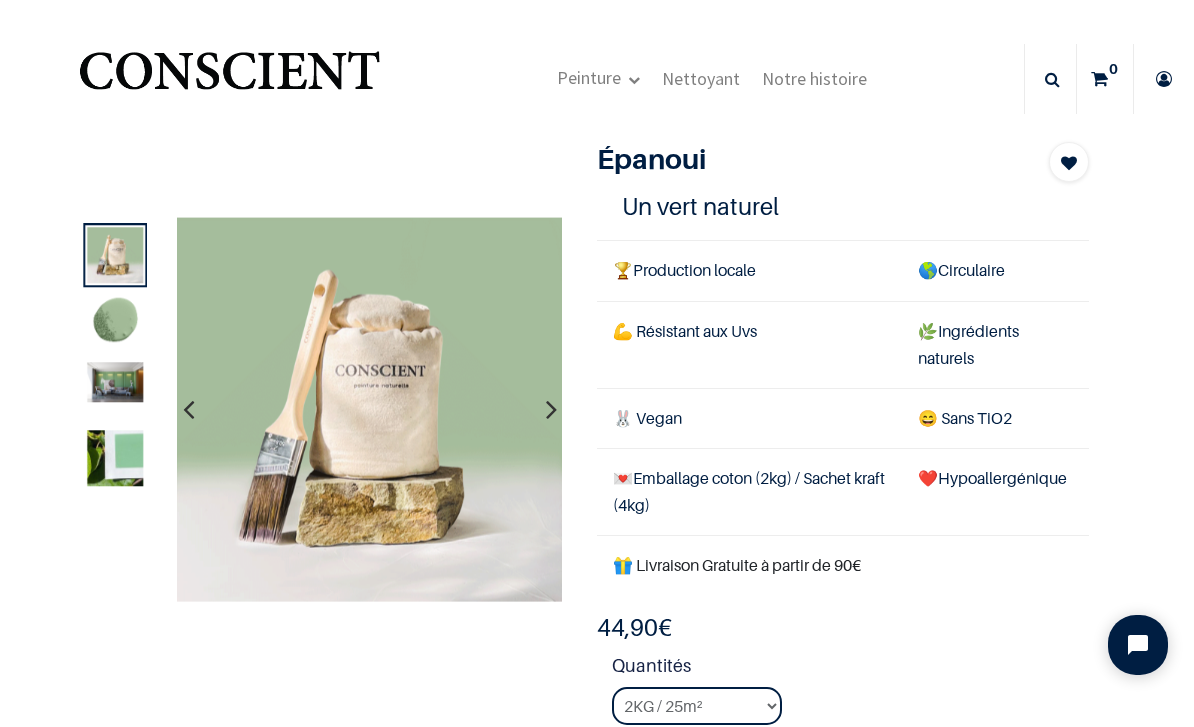 click at bounding box center (116, 382) 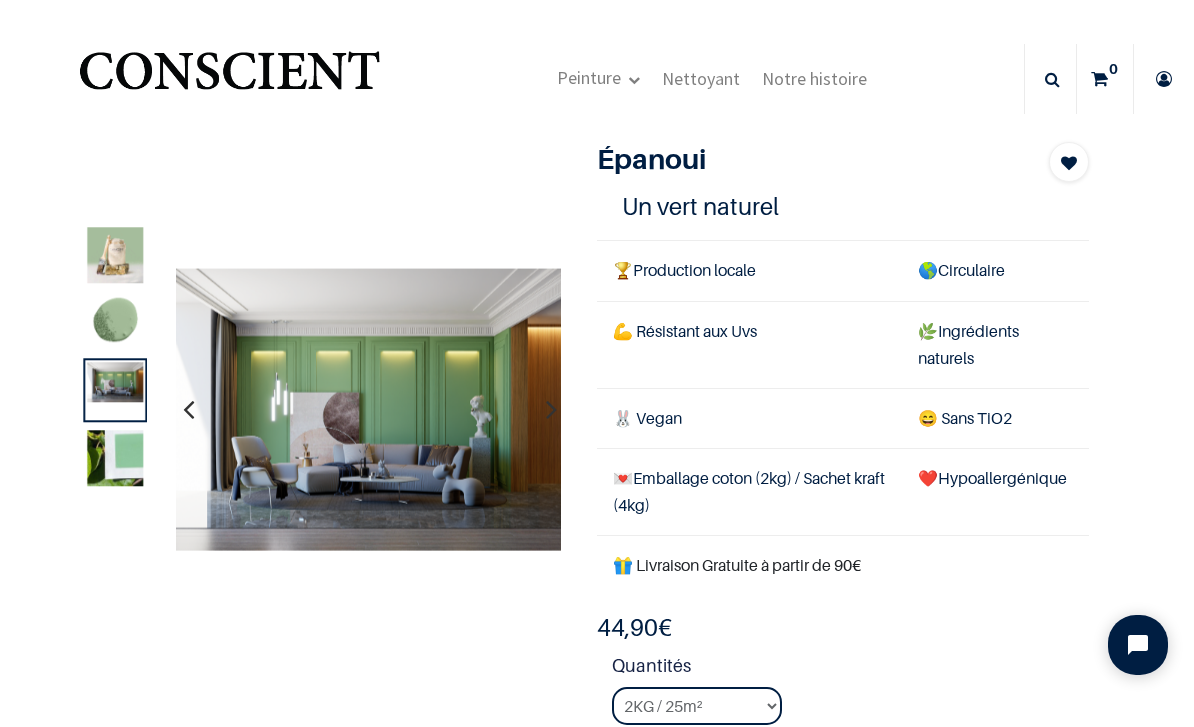 click at bounding box center (116, 458) 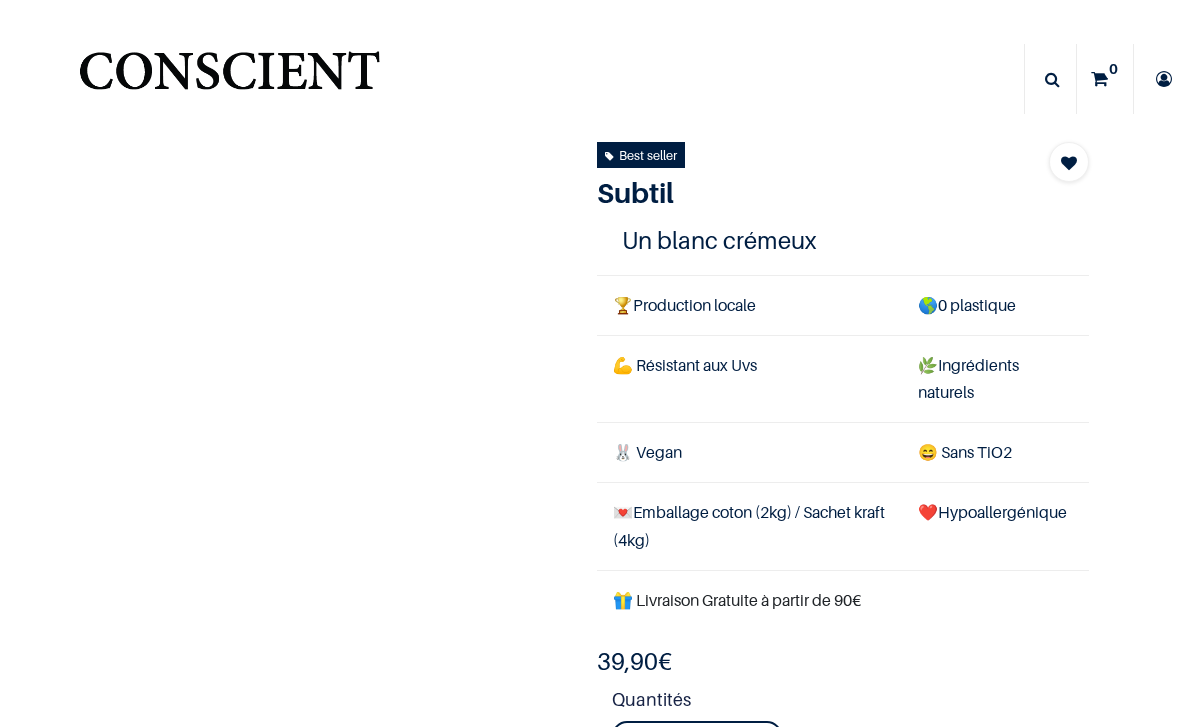 scroll, scrollTop: 0, scrollLeft: 0, axis: both 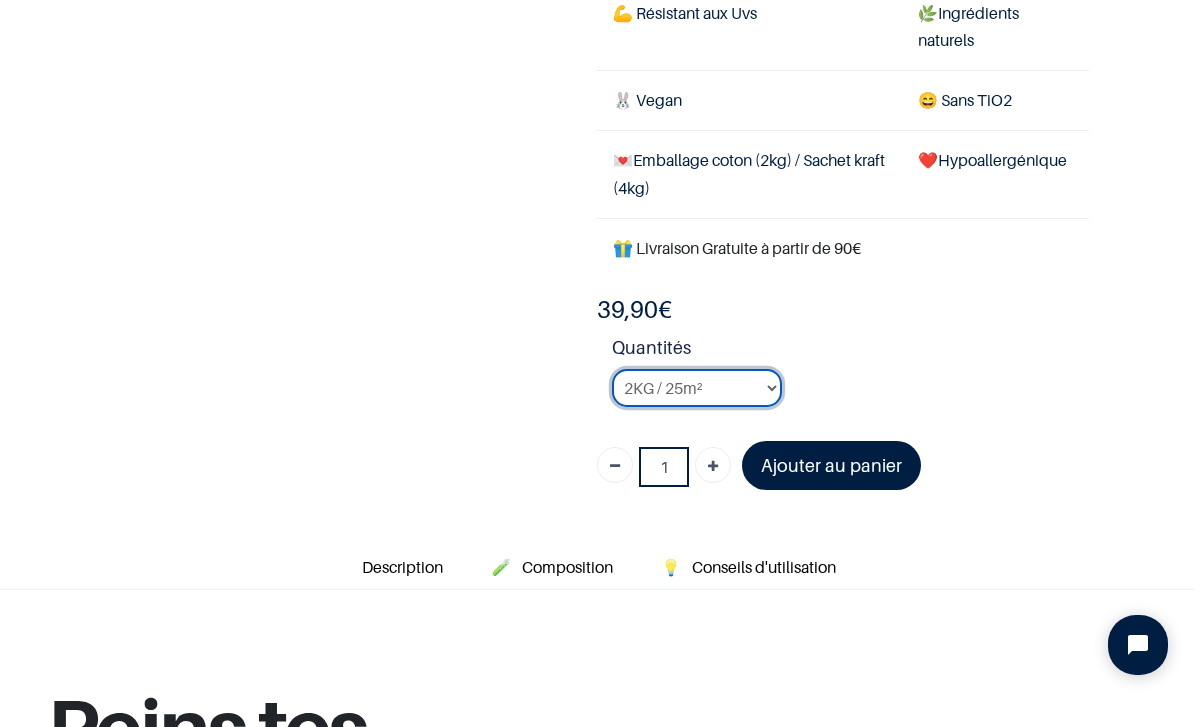 click on "2KG / 25m²
4KG / 50m²
8KG / 100m²
Testeur" at bounding box center [697, 388] 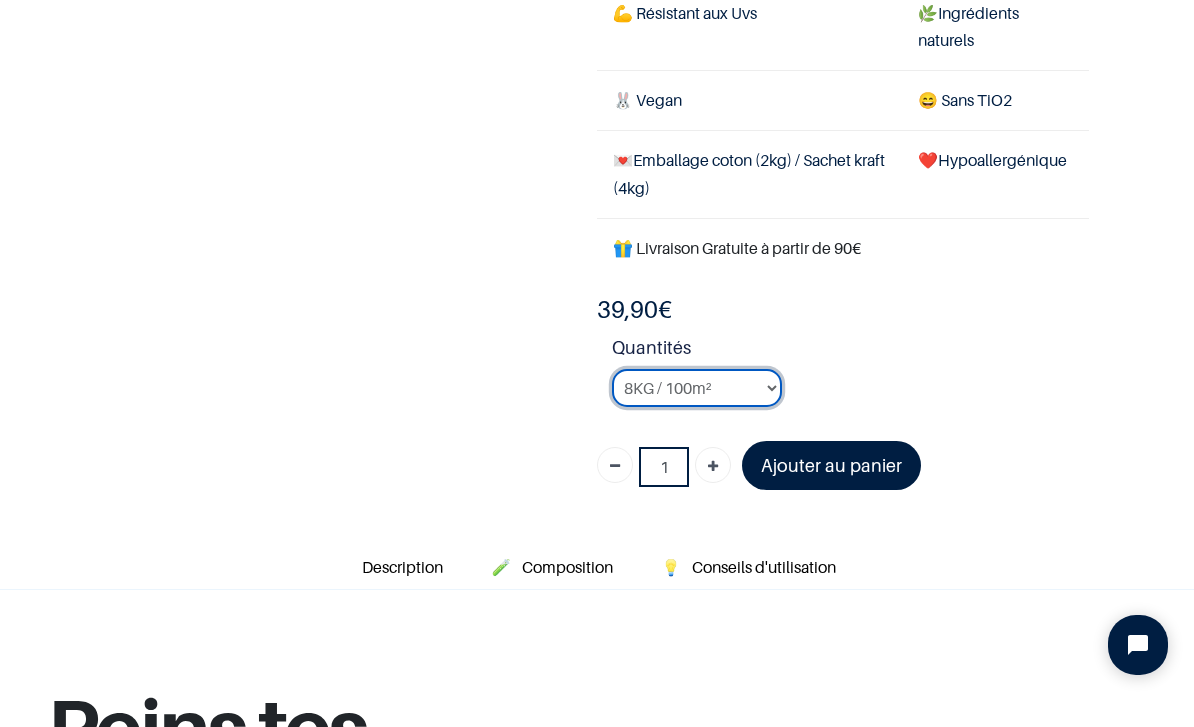 click on "2KG / 25m²
4KG / 50m²
8KG / 100m²
Testeur" at bounding box center [697, 388] 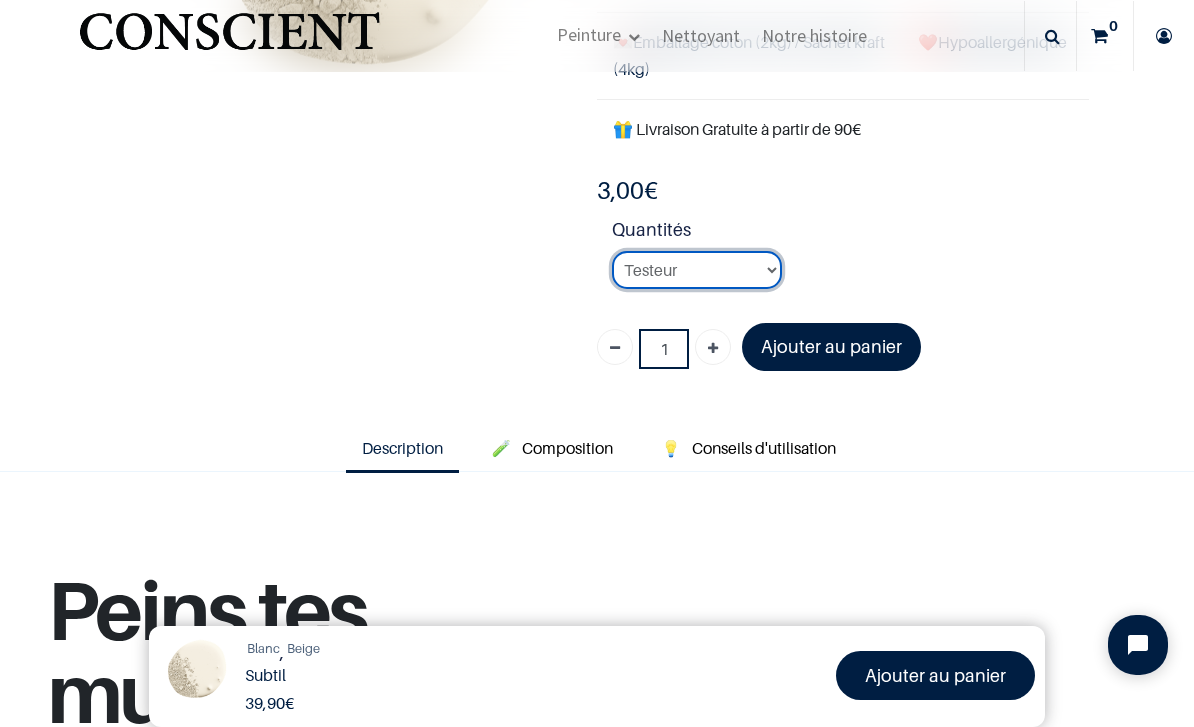 click on "2KG / 25m²
4KG / 50m²
8KG / 100m²
Testeur" at bounding box center (697, 270) 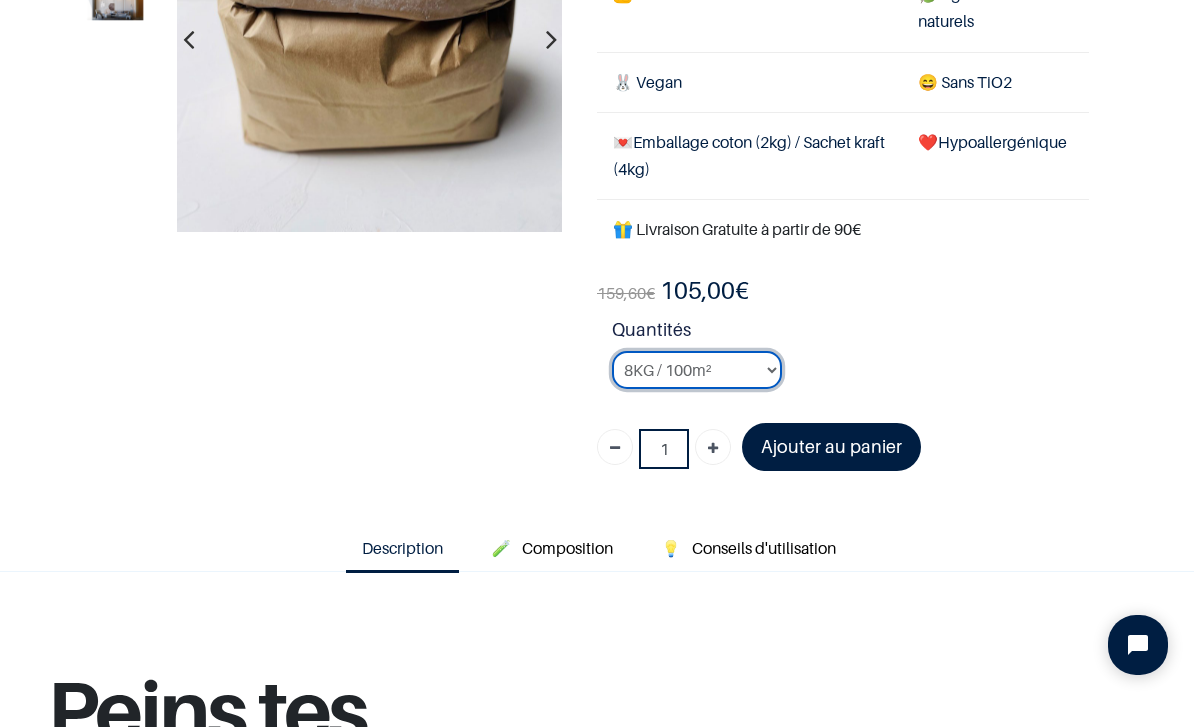 scroll, scrollTop: 251, scrollLeft: 0, axis: vertical 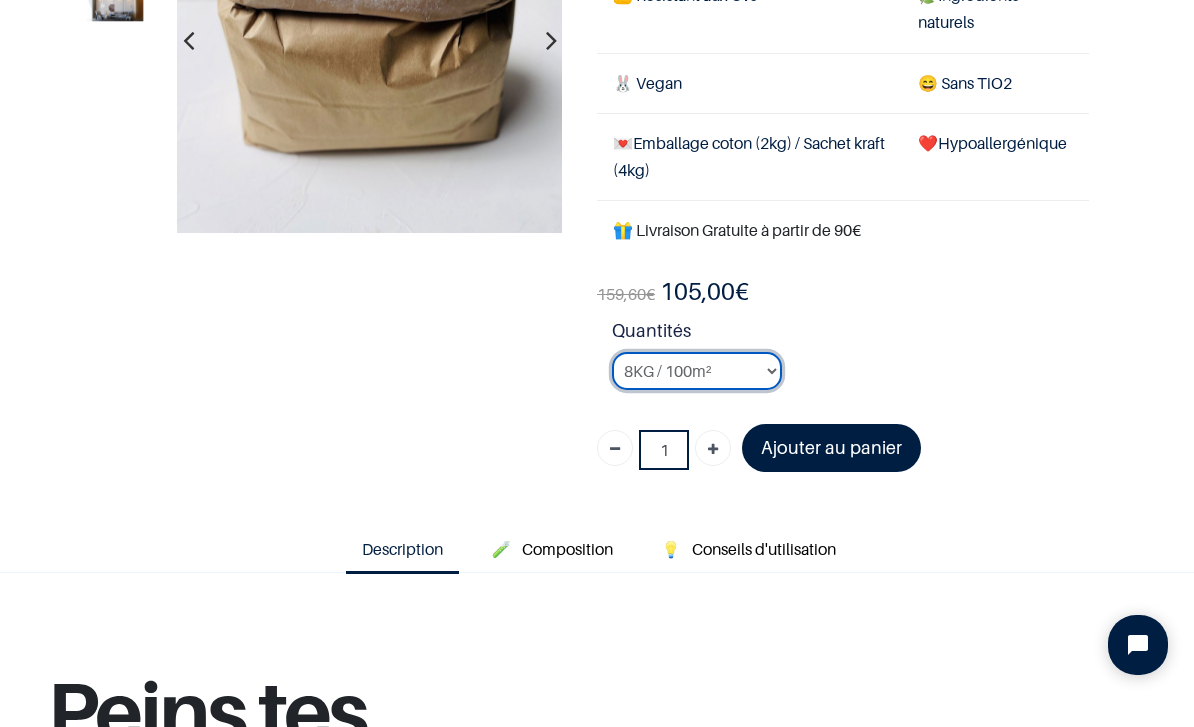 click on "2KG / 25m²
4KG / 50m²
8KG / 100m²
Testeur" at bounding box center (697, 371) 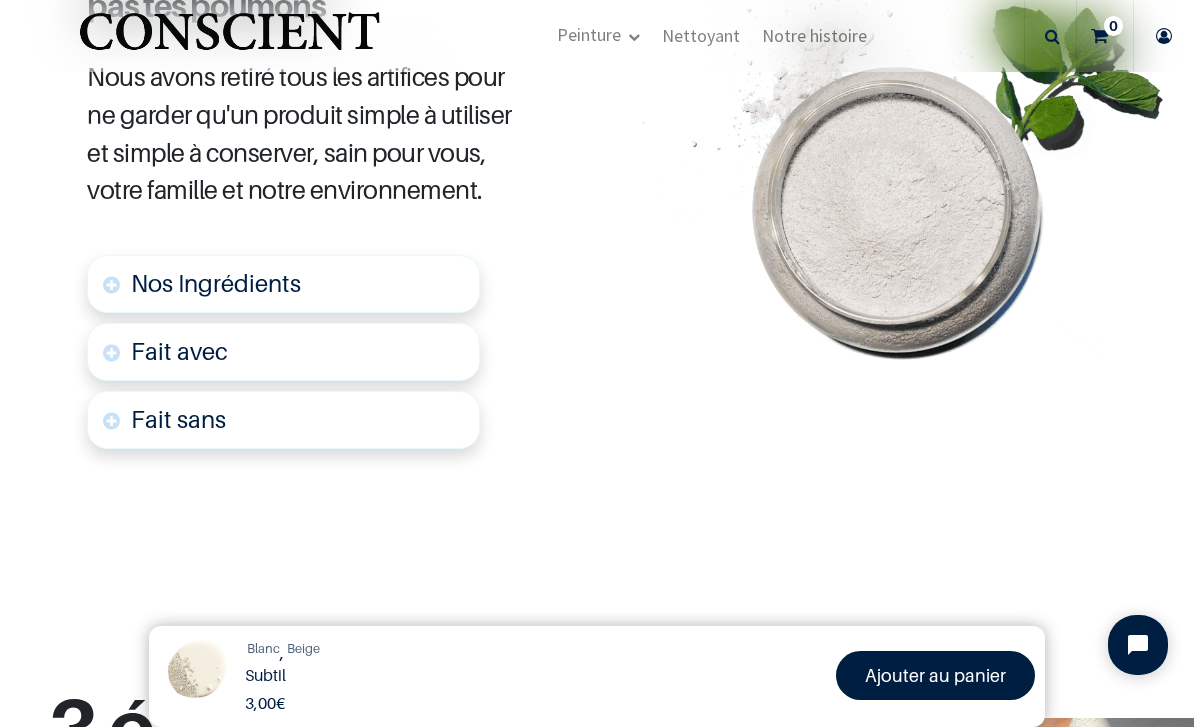 scroll, scrollTop: 1118, scrollLeft: 0, axis: vertical 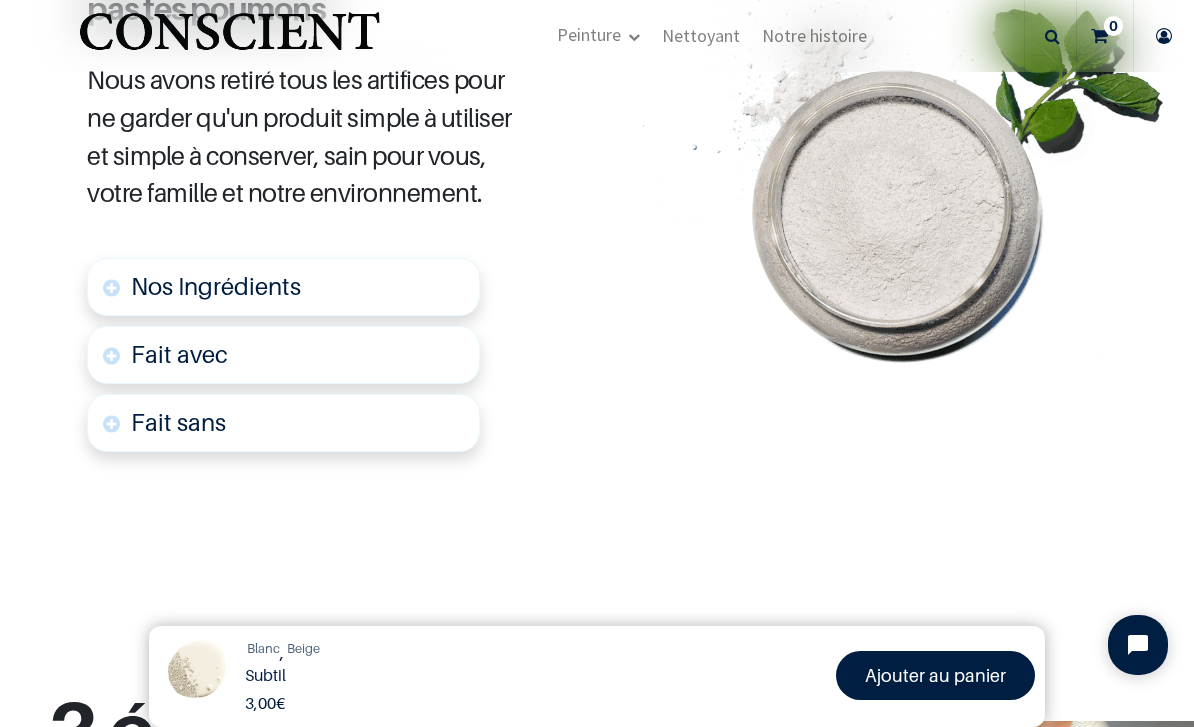 click on "Fait avec" at bounding box center (283, 355) 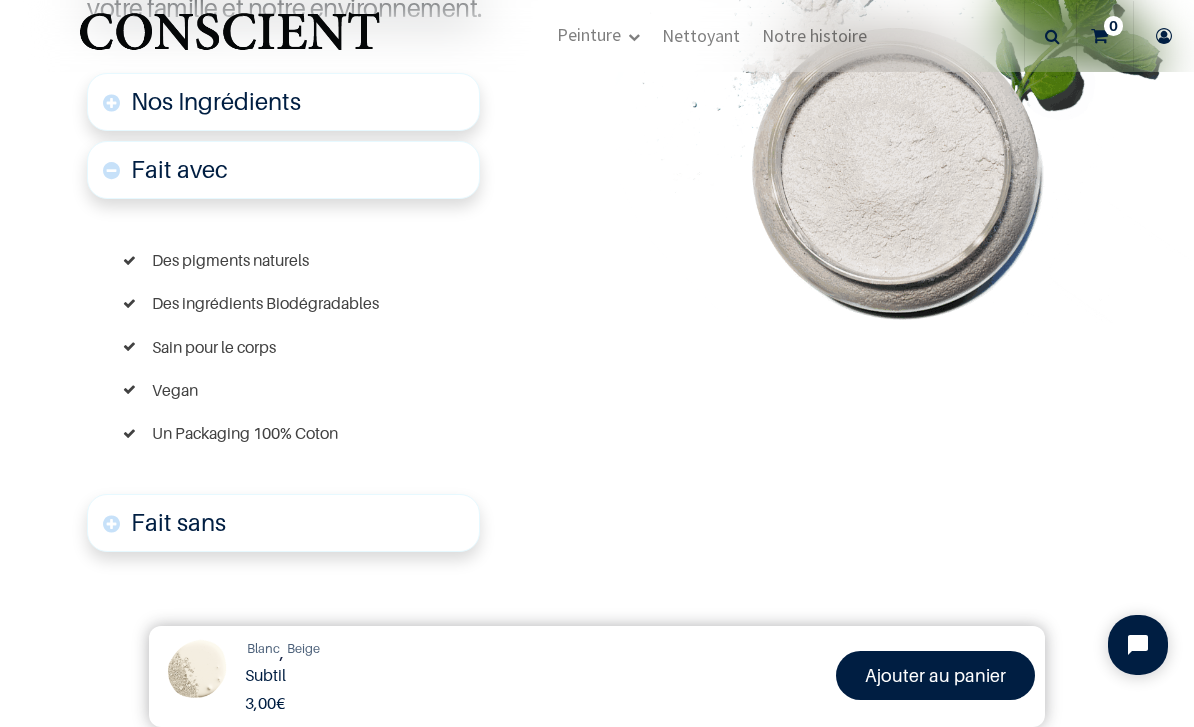 scroll, scrollTop: 1305, scrollLeft: 0, axis: vertical 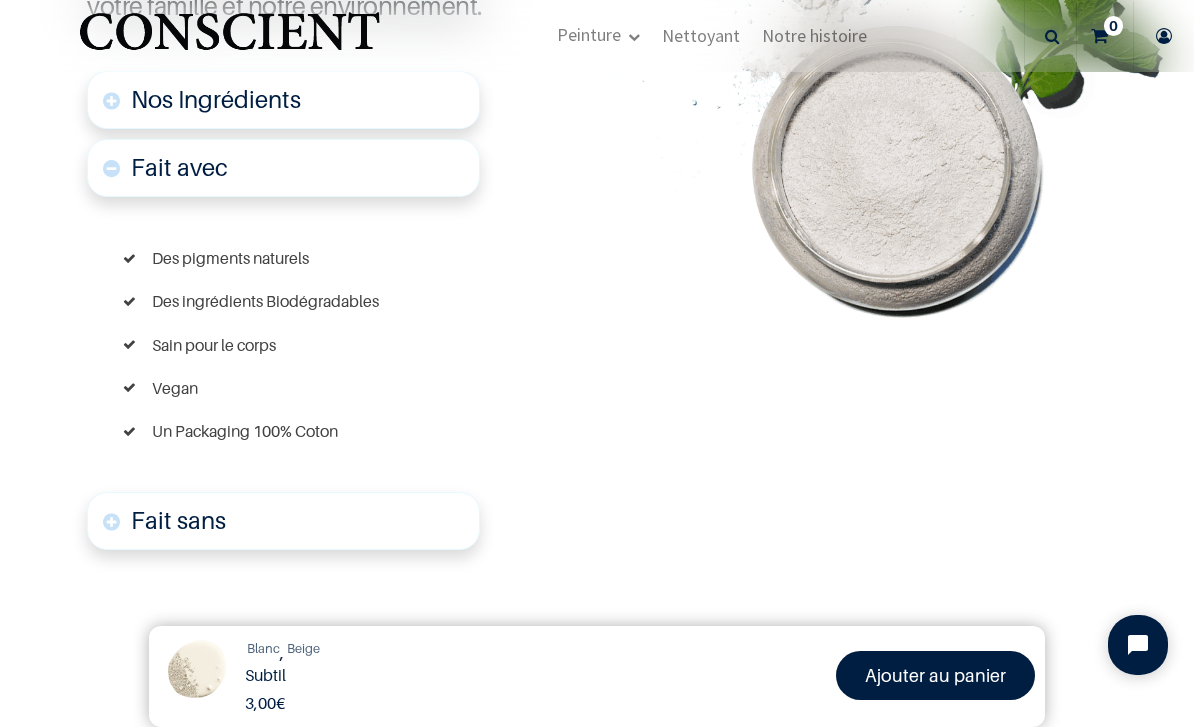 click on "Fait sans" at bounding box center [283, 521] 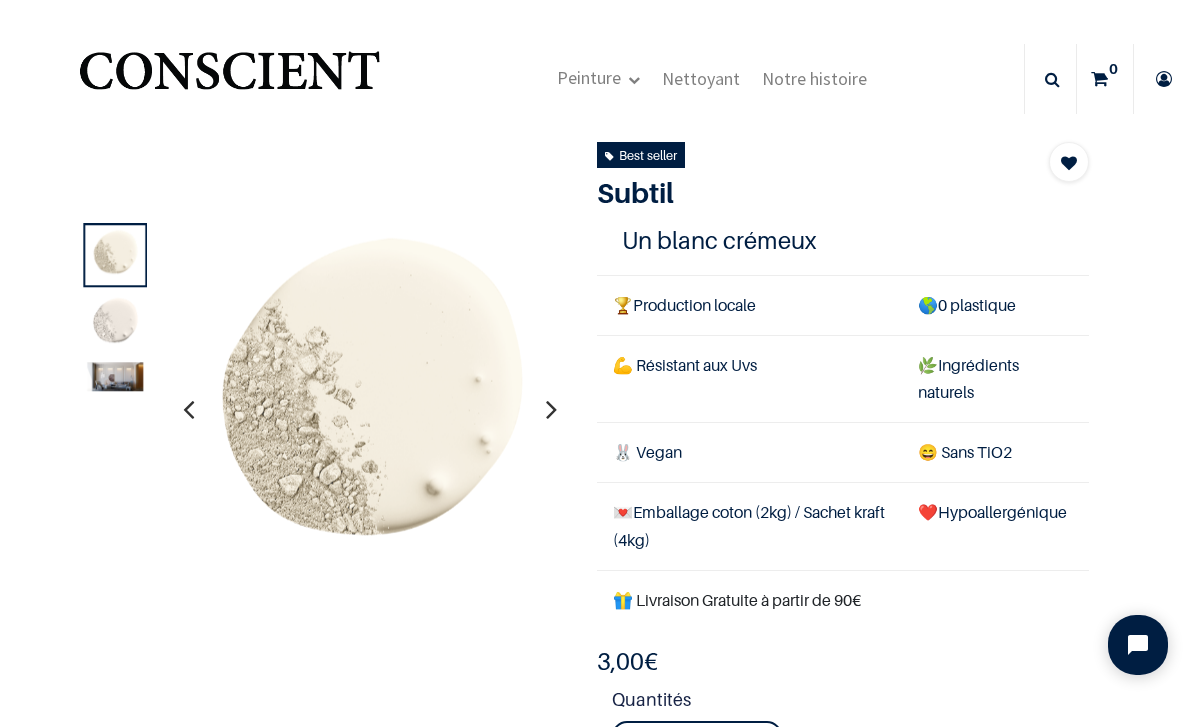 scroll, scrollTop: 0, scrollLeft: 0, axis: both 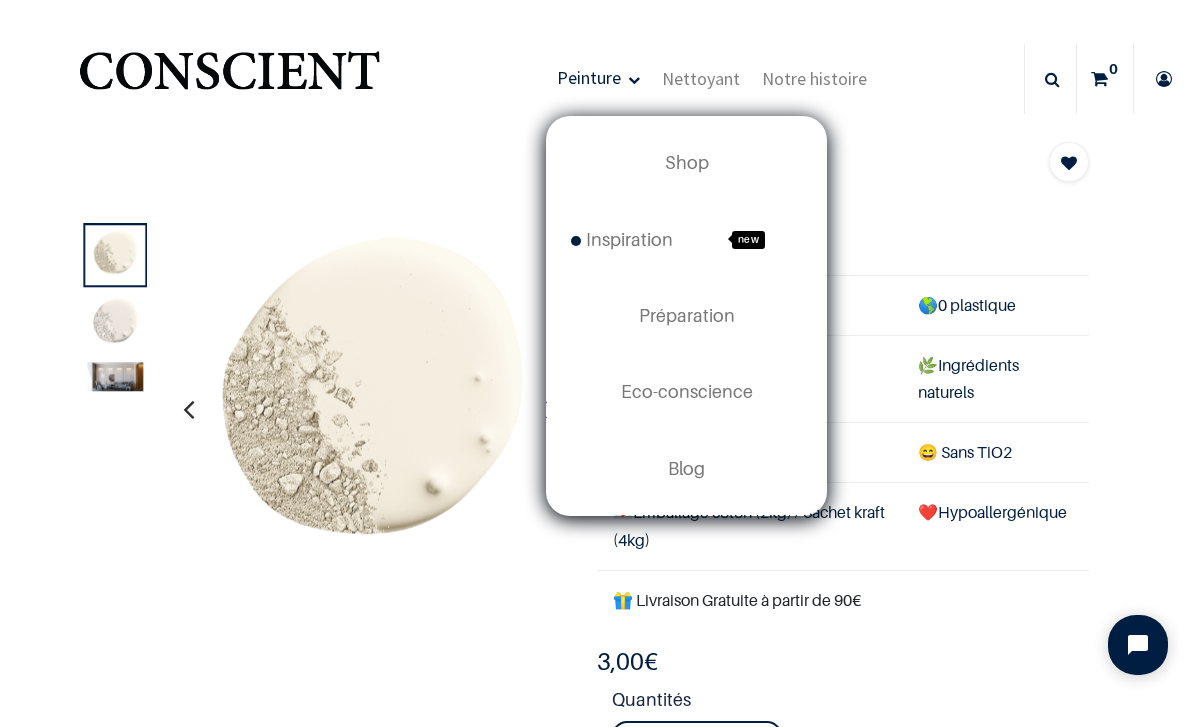 click on "Préparation" at bounding box center (687, 315) 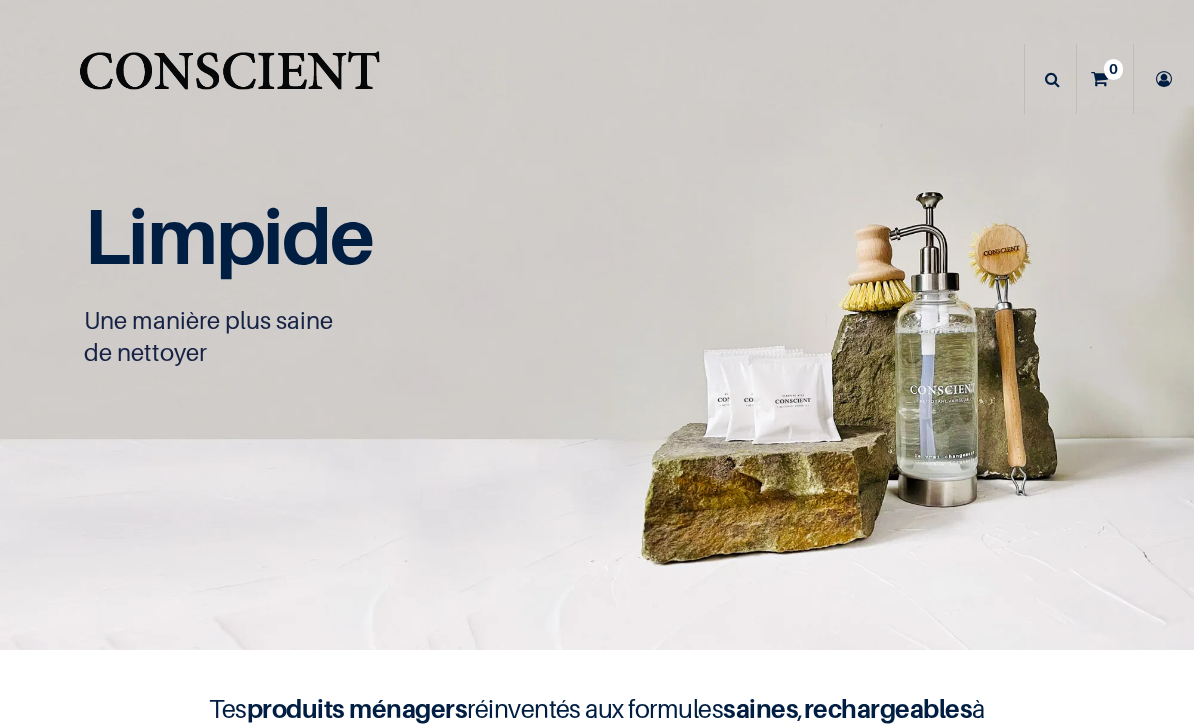 scroll, scrollTop: 0, scrollLeft: 0, axis: both 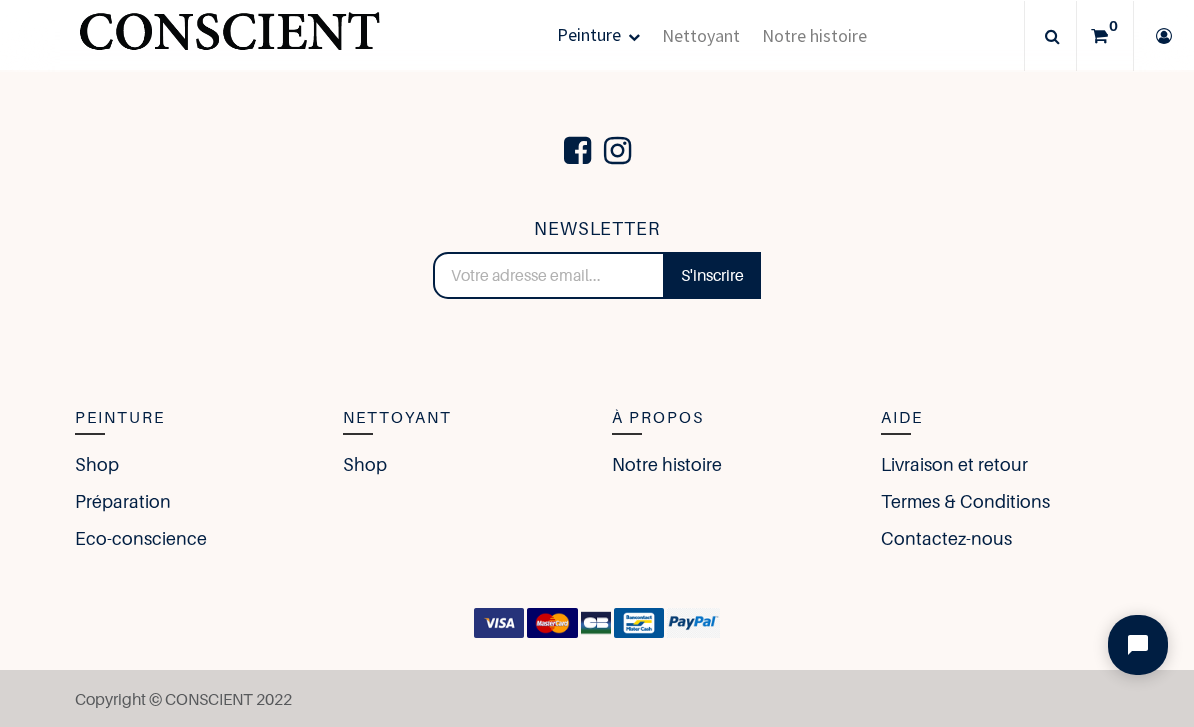 click on "Eco-conscience" at bounding box center (141, 538) 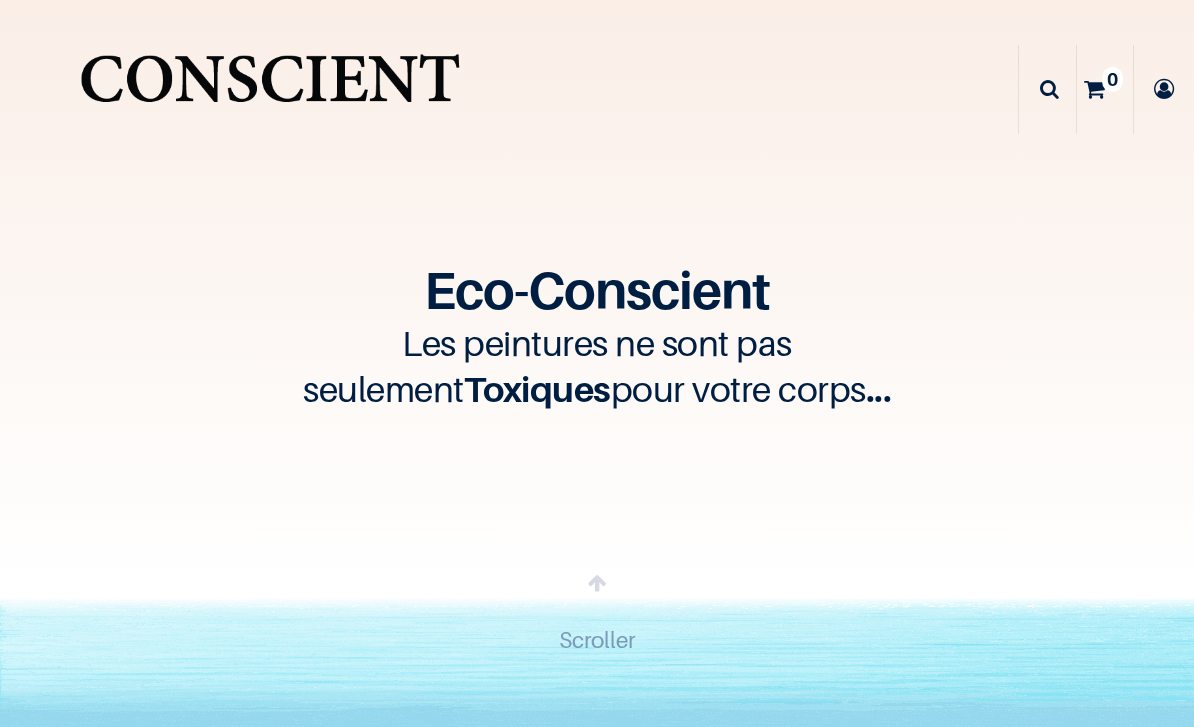 scroll, scrollTop: 0, scrollLeft: 0, axis: both 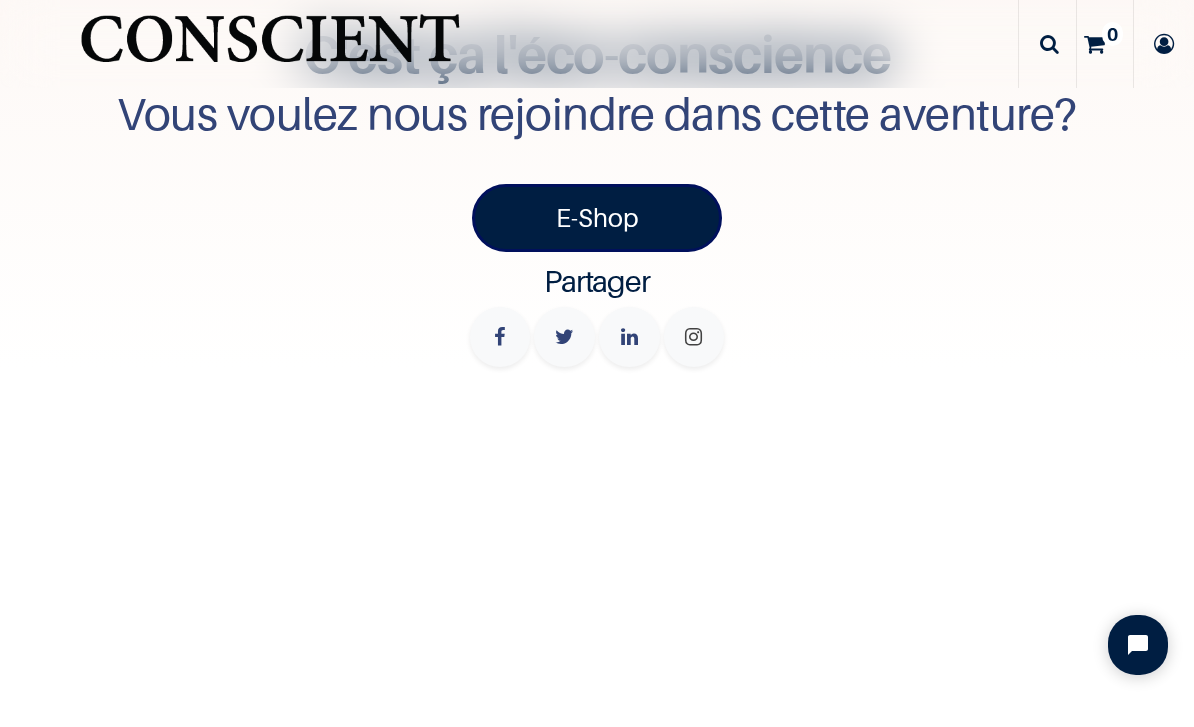 click on "E-Shop" at bounding box center (597, 218) 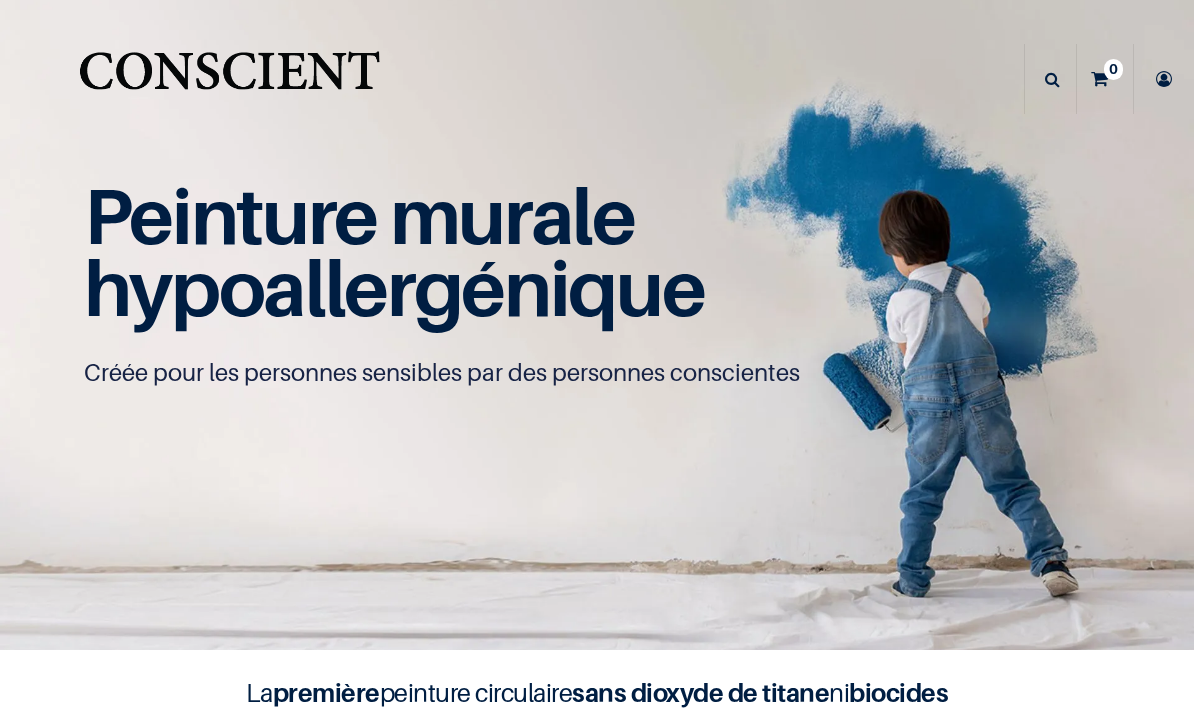 scroll, scrollTop: 0, scrollLeft: 0, axis: both 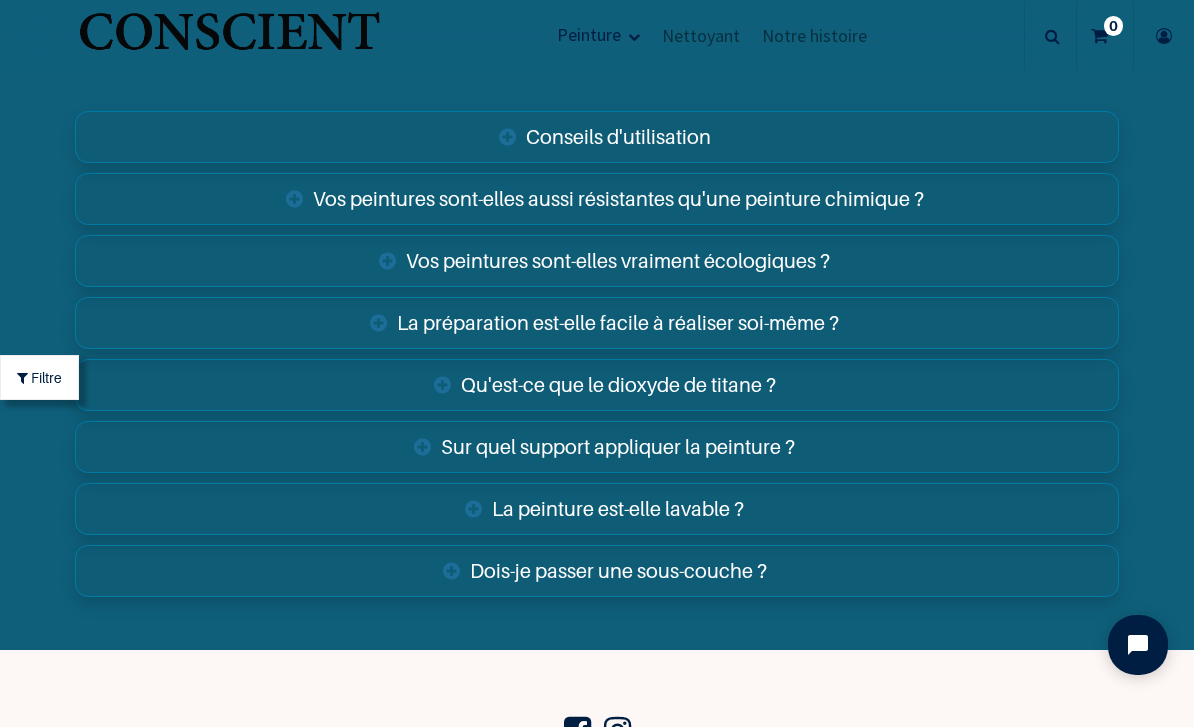 click on "La peinture est-elle lavable ?" at bounding box center [597, 509] 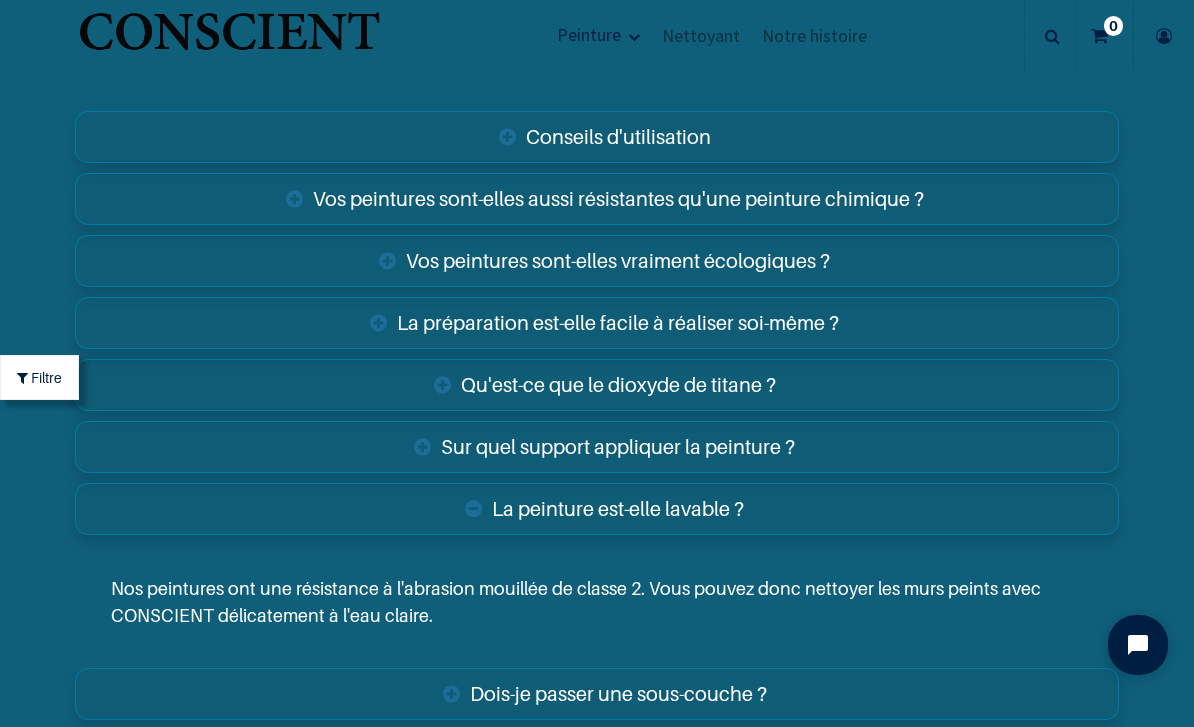 click on "Conseils d'utilisation" at bounding box center (597, 137) 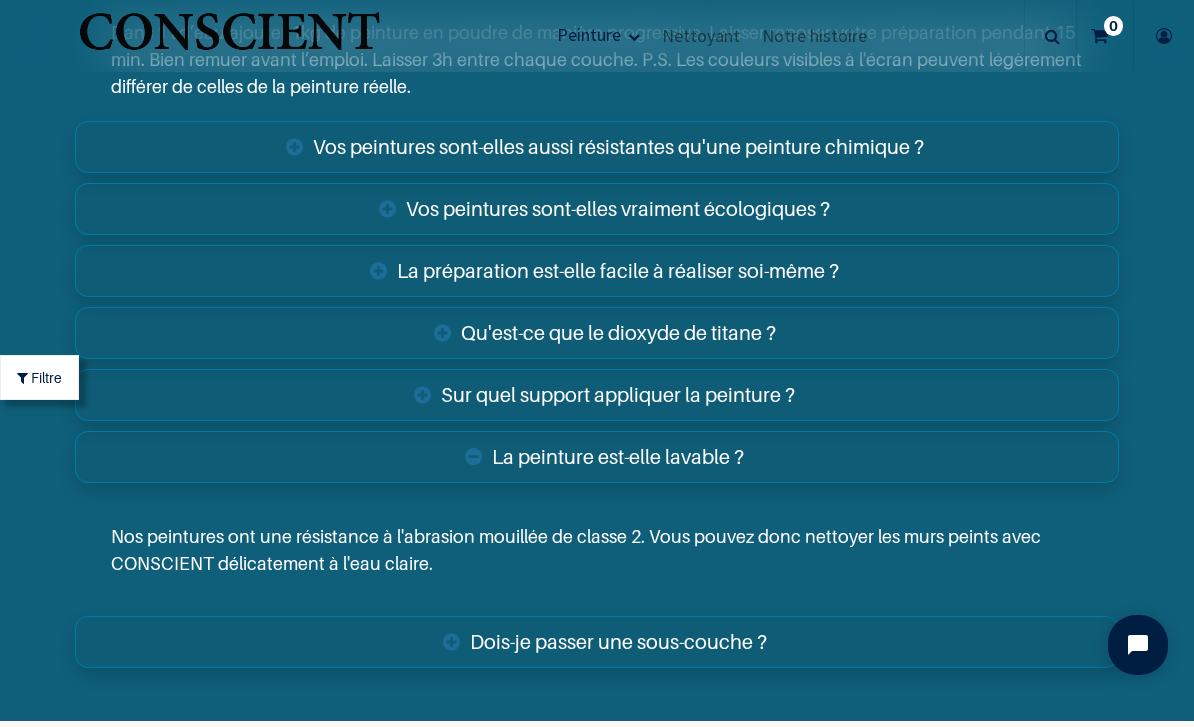 scroll, scrollTop: 6543, scrollLeft: 0, axis: vertical 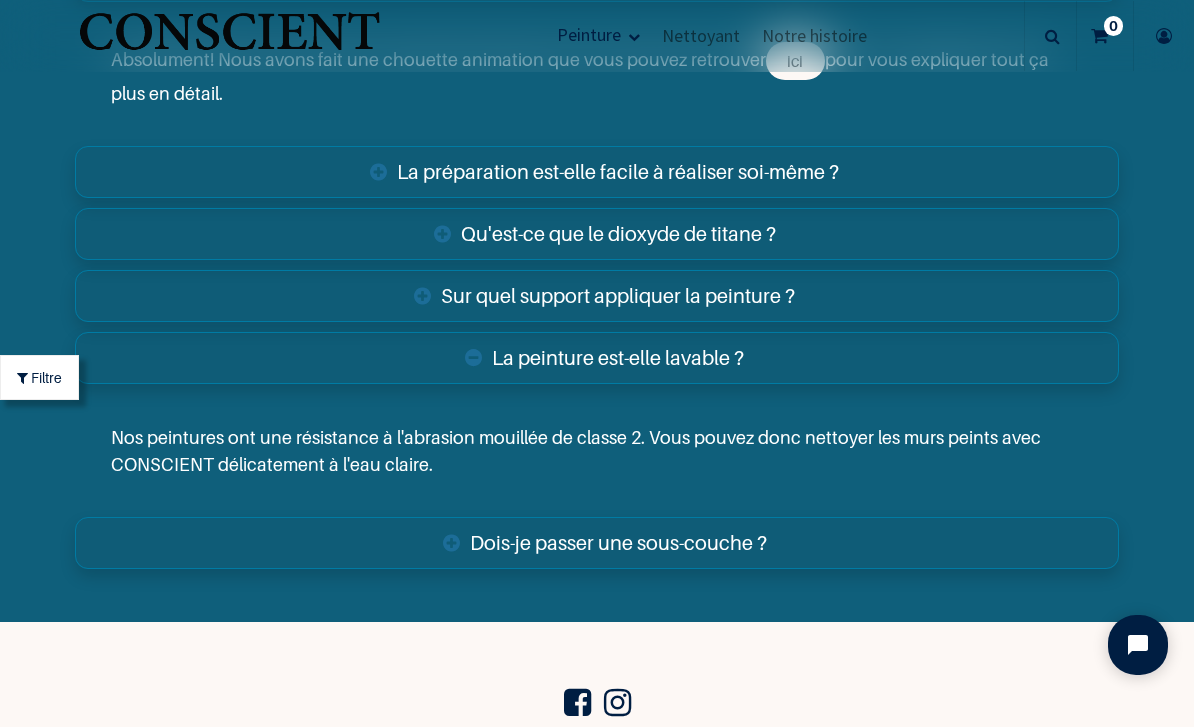 click on "Dois-je passer une sous-couche ?" at bounding box center (597, 543) 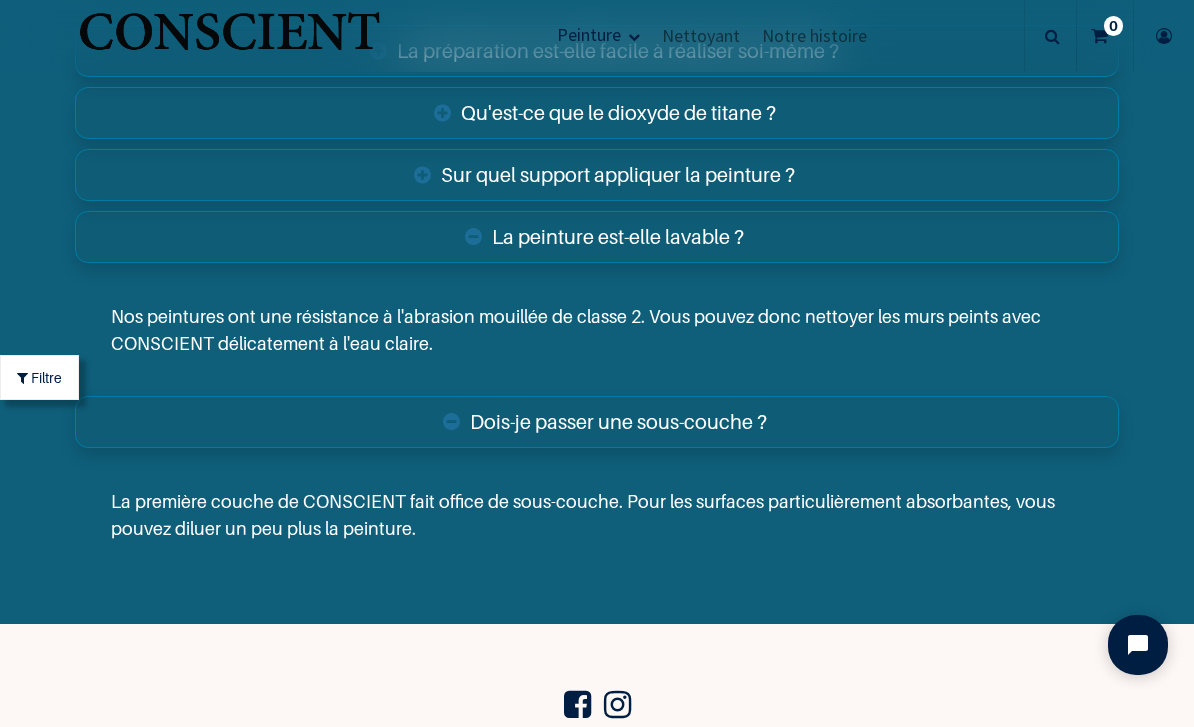 scroll, scrollTop: 6898, scrollLeft: 0, axis: vertical 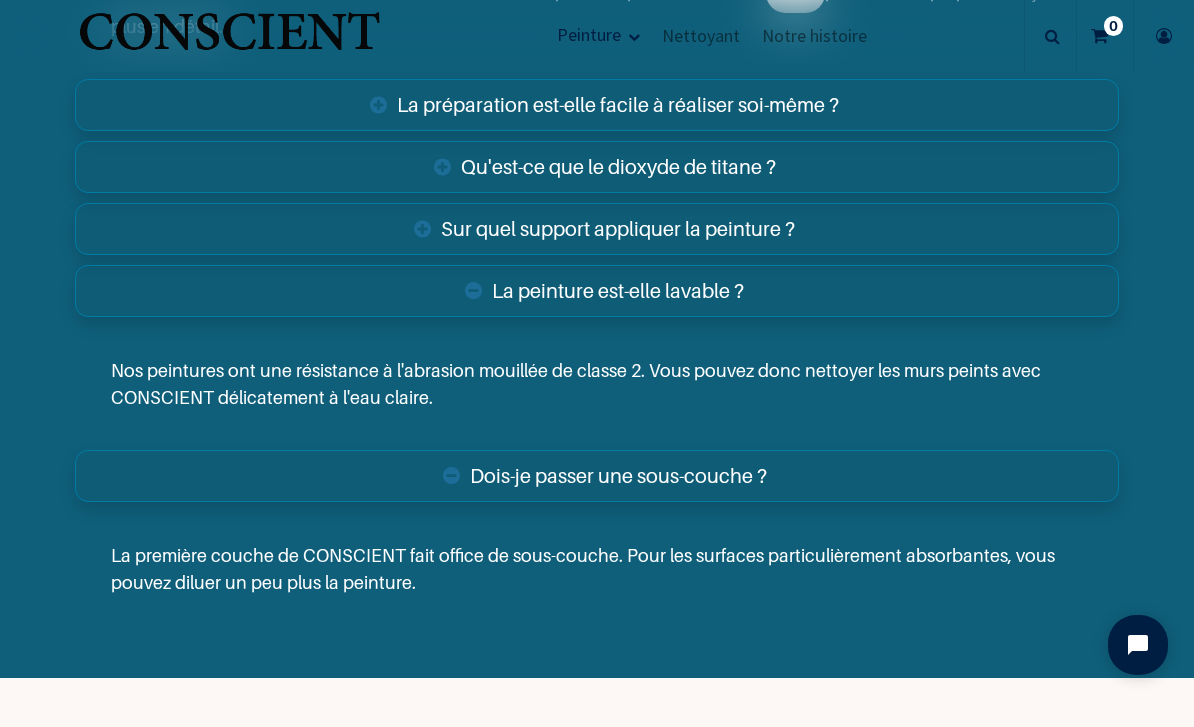 click on "Sur quel support appliquer la peinture ?" at bounding box center [597, 229] 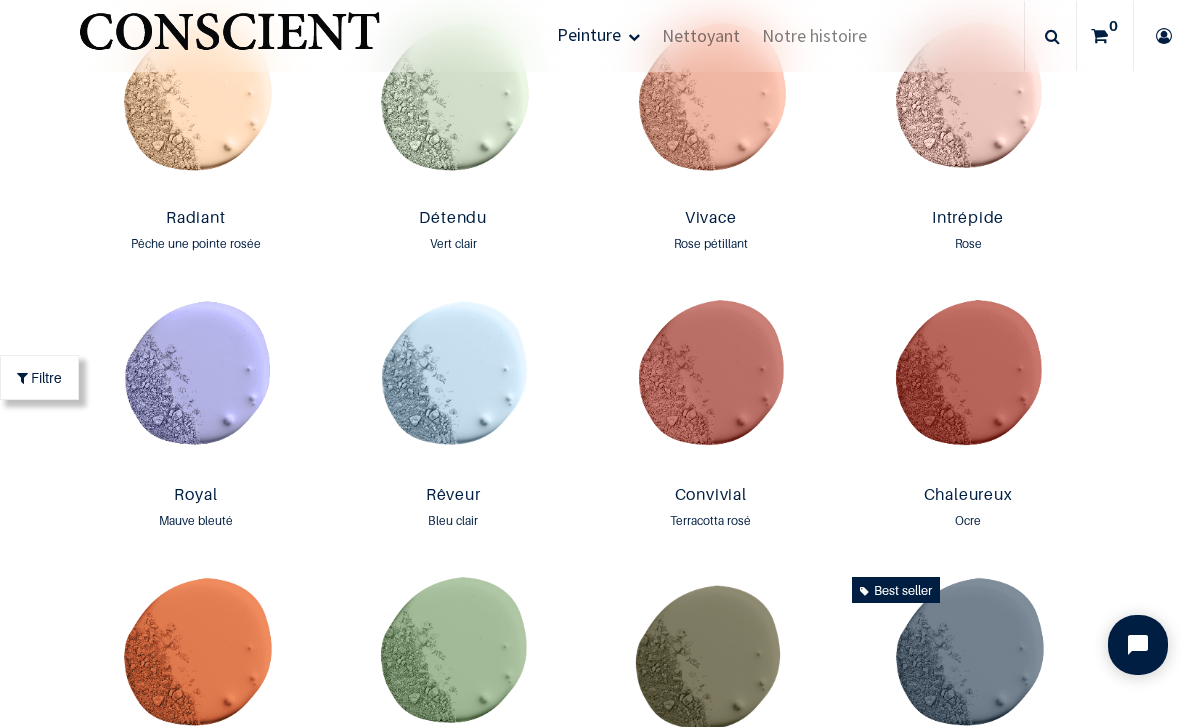 scroll, scrollTop: 1950, scrollLeft: 0, axis: vertical 